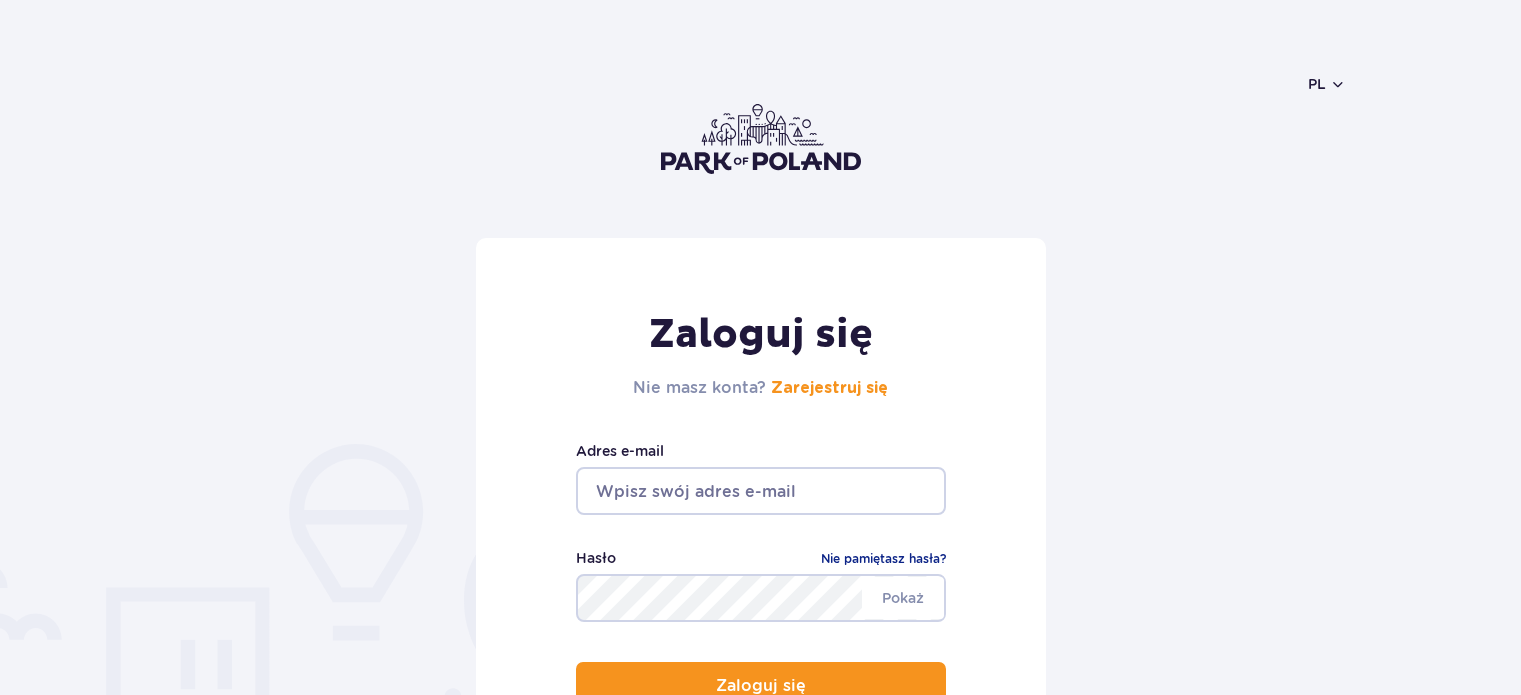 scroll, scrollTop: 0, scrollLeft: 0, axis: both 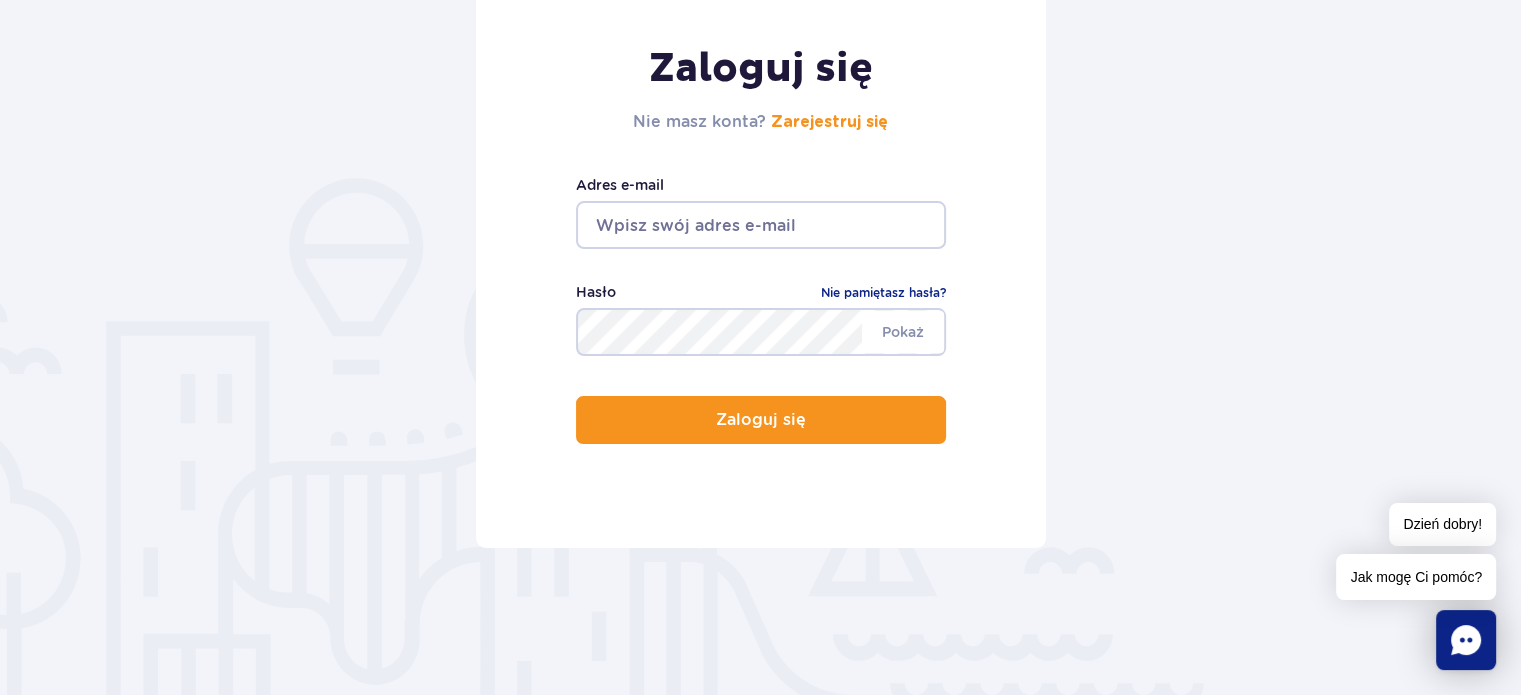 click on "Adres e-mail" at bounding box center [761, 211] 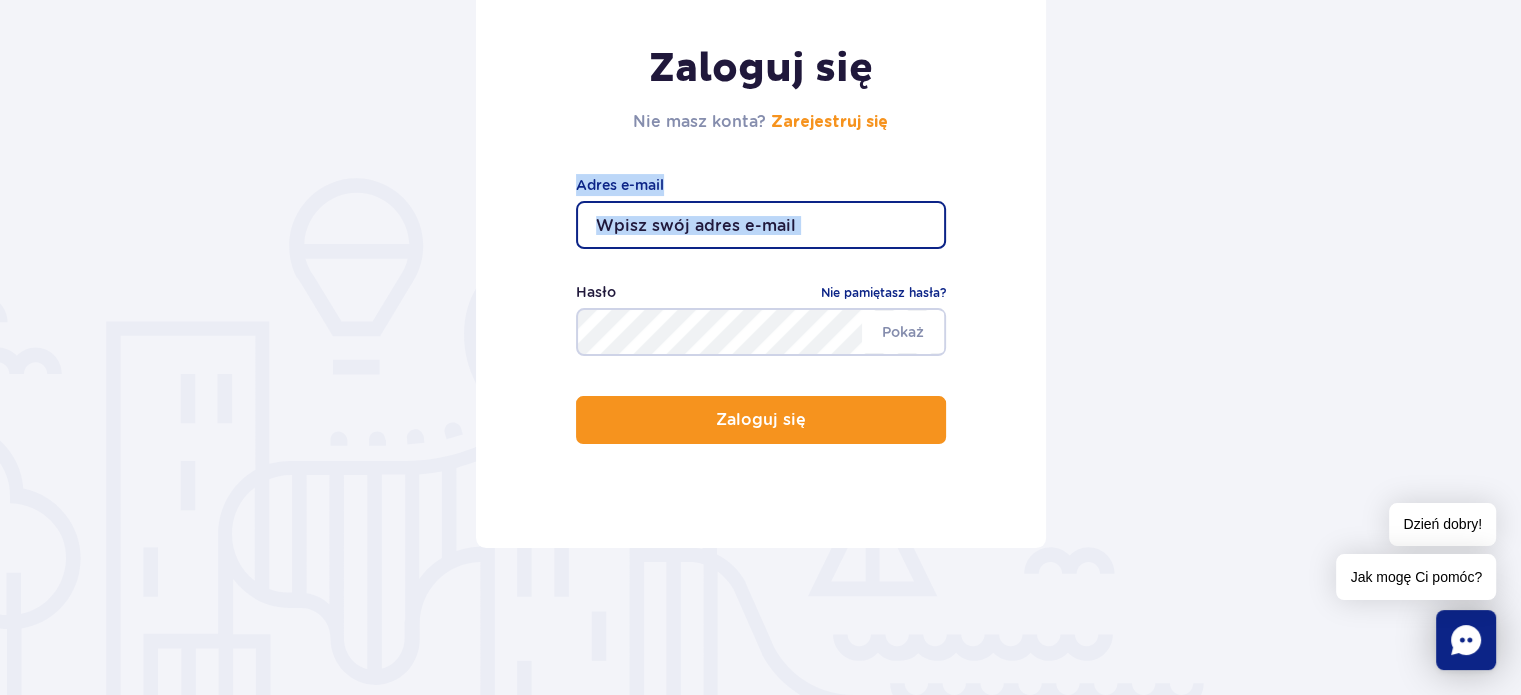 click at bounding box center (761, 225) 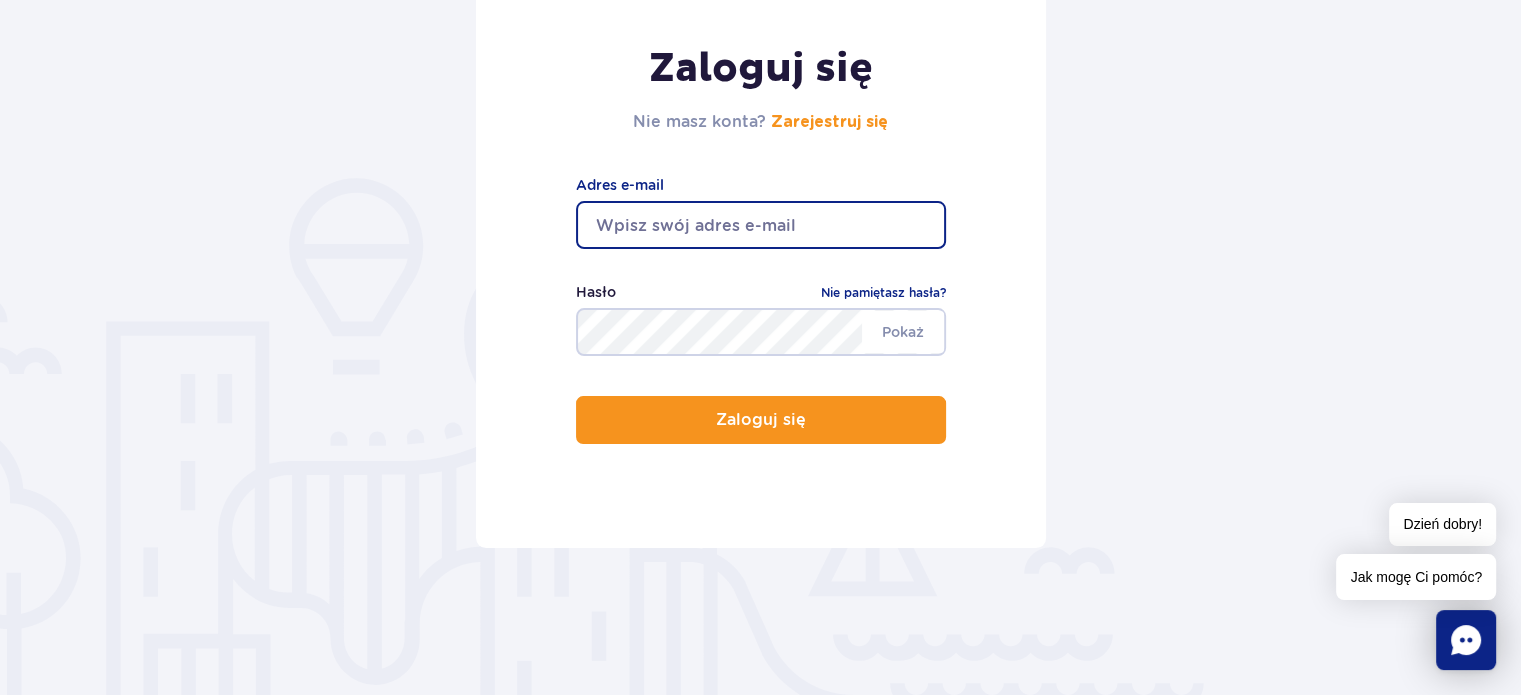 click at bounding box center [761, 225] 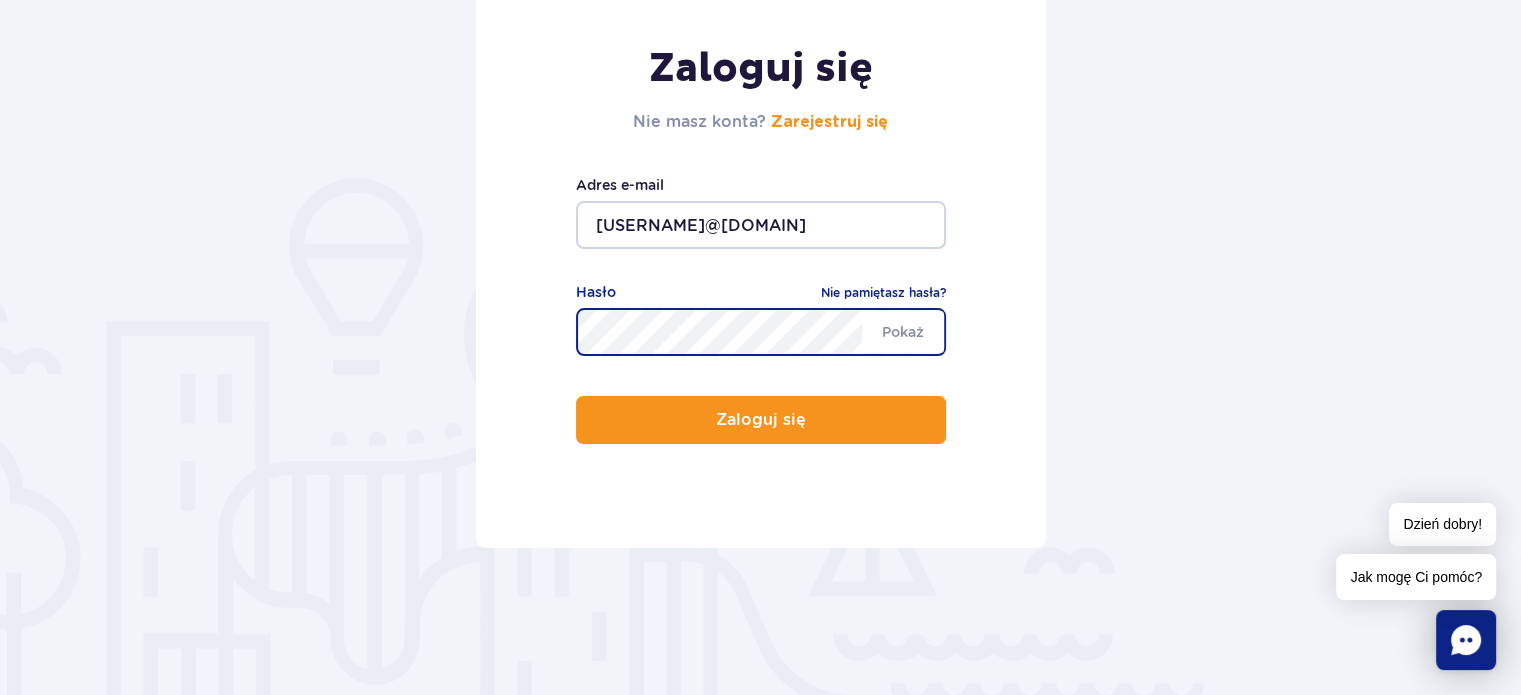 click on "Zaloguj się" at bounding box center (761, 420) 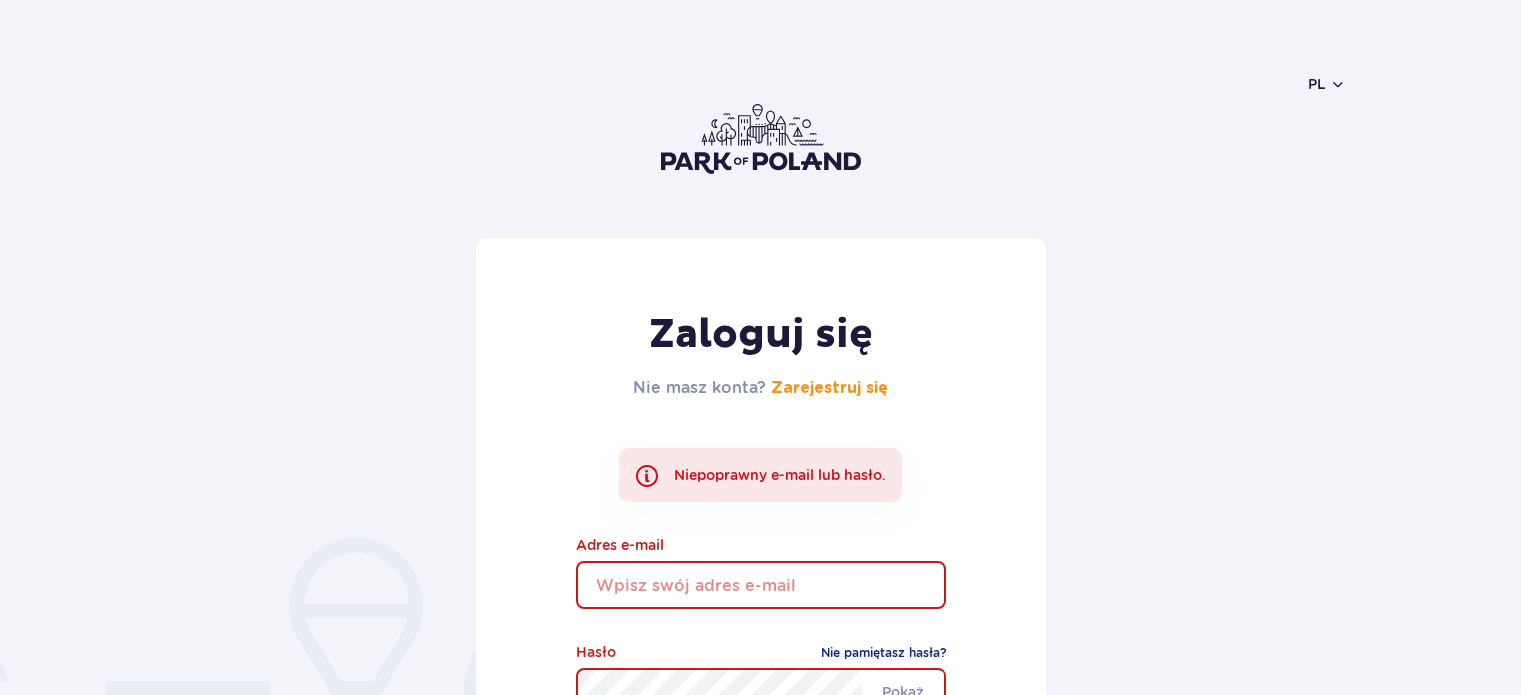 scroll, scrollTop: 0, scrollLeft: 0, axis: both 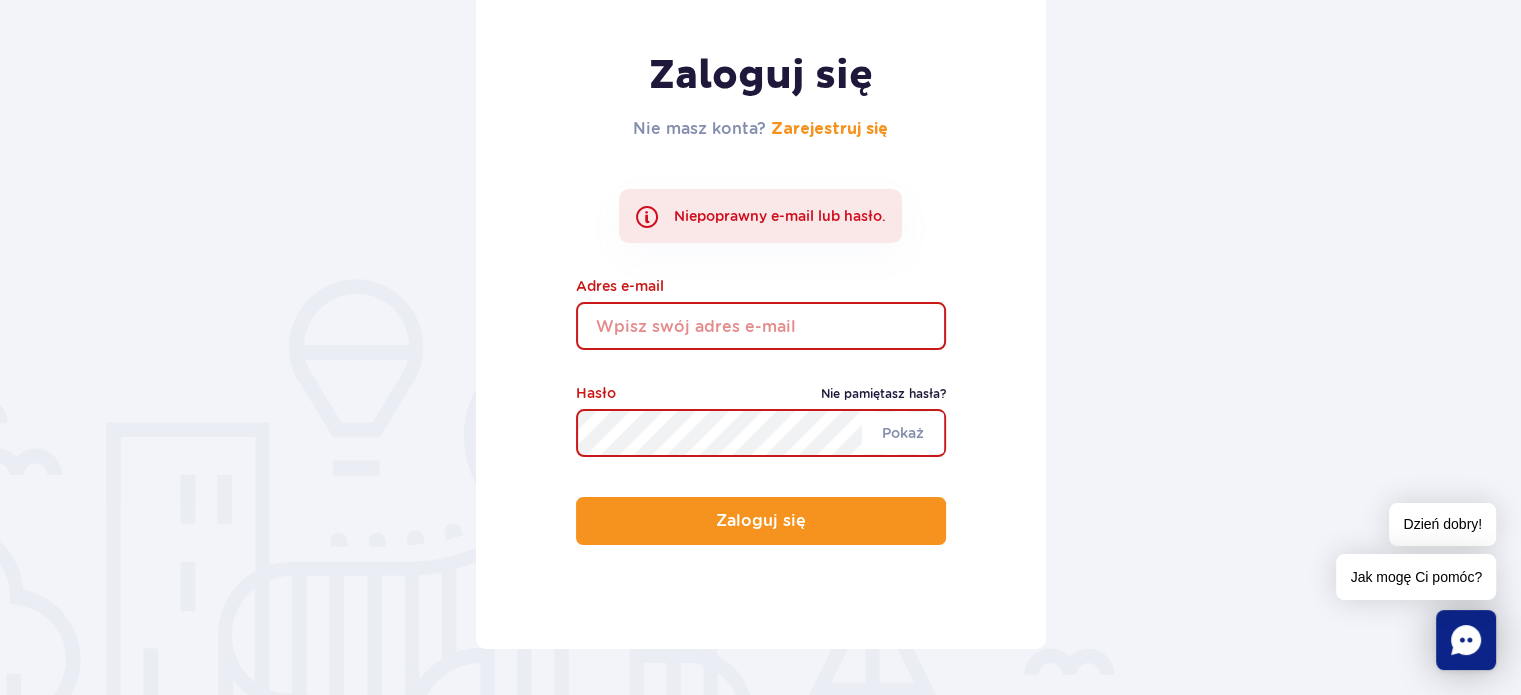 click on "Nie pamiętasz hasła?" at bounding box center (883, 394) 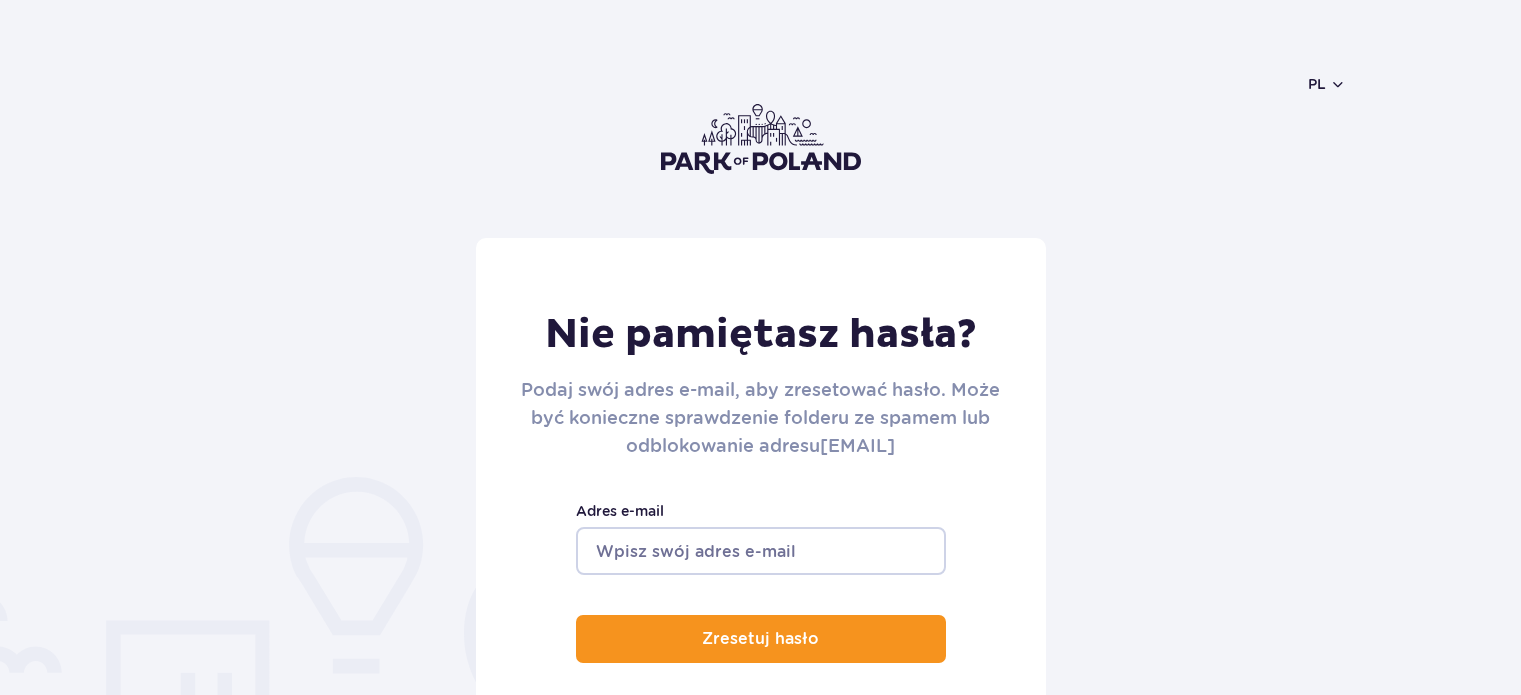scroll, scrollTop: 0, scrollLeft: 0, axis: both 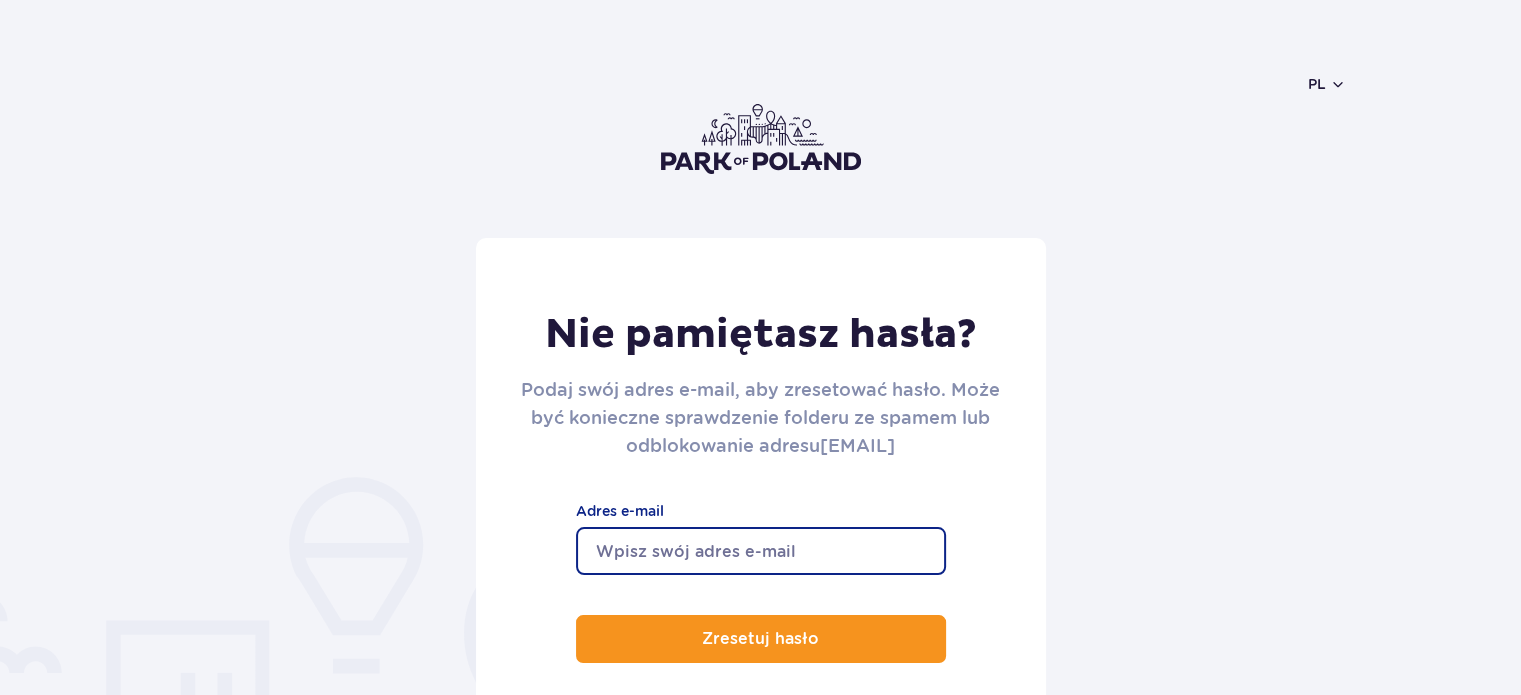 click on "Adres e-mail" at bounding box center [761, 551] 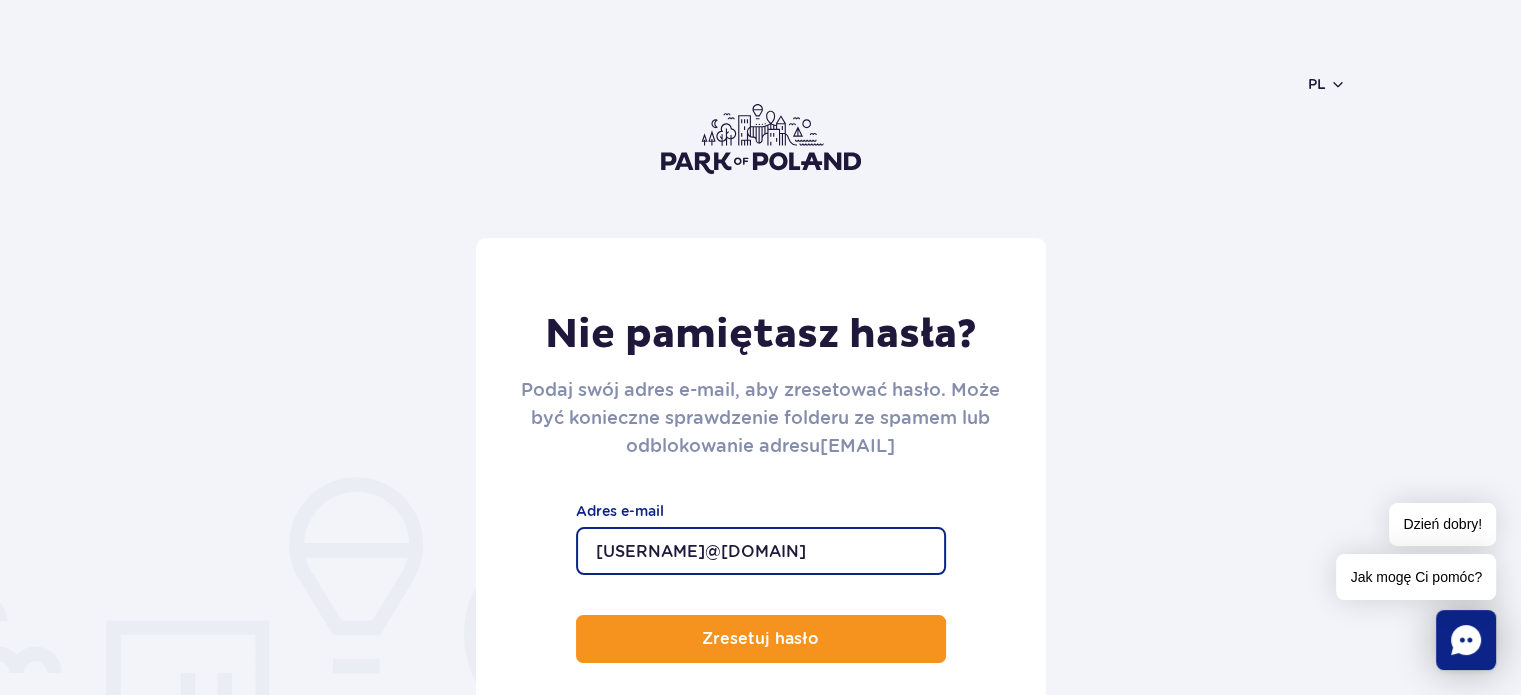 type on "[EMAIL]" 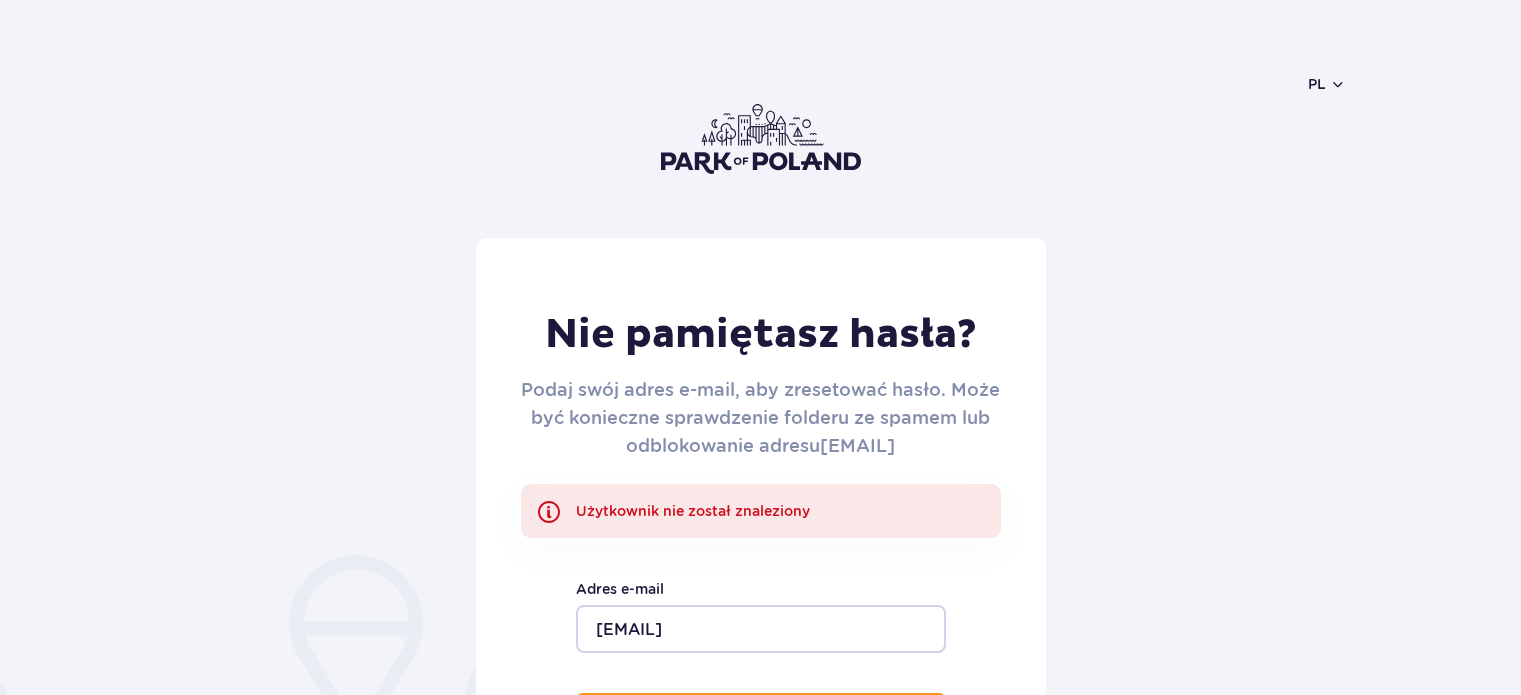 scroll, scrollTop: 183, scrollLeft: 0, axis: vertical 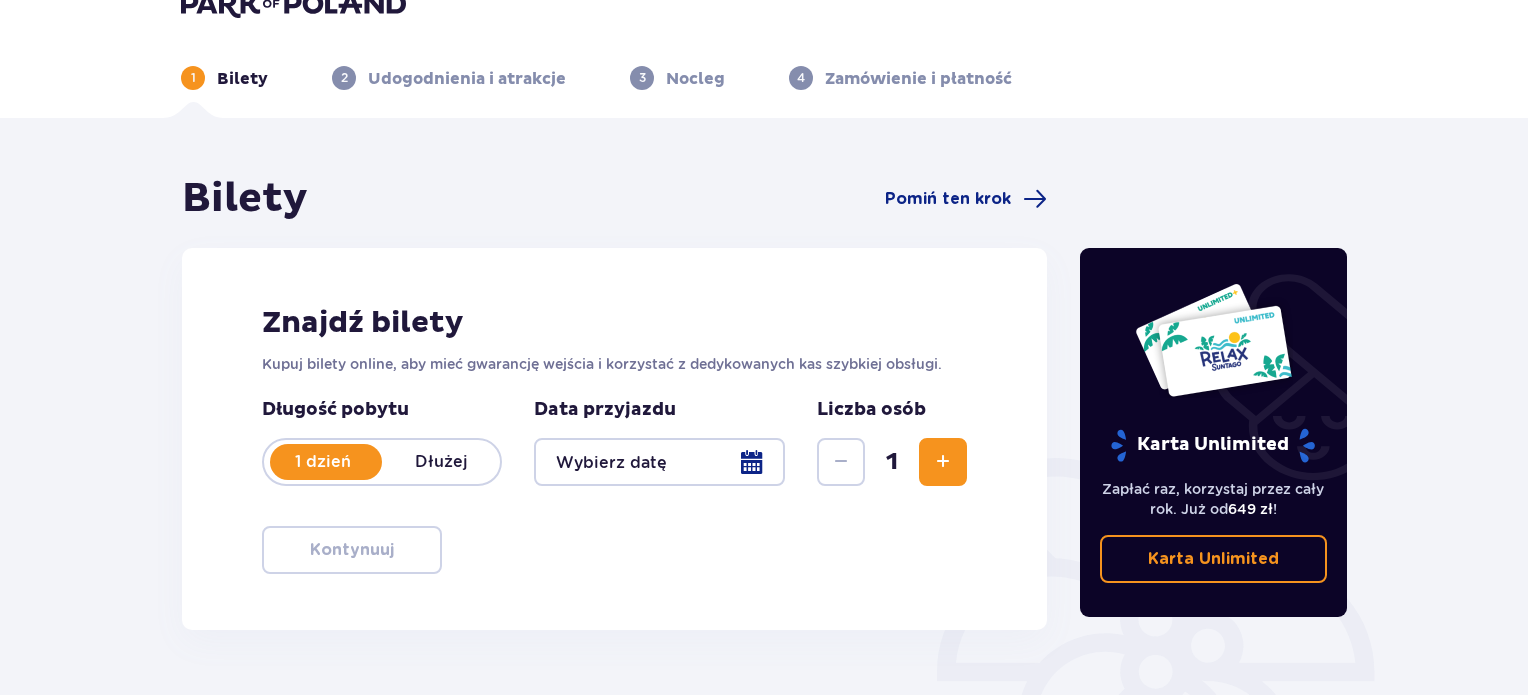 click on "Dłużej" at bounding box center [441, 462] 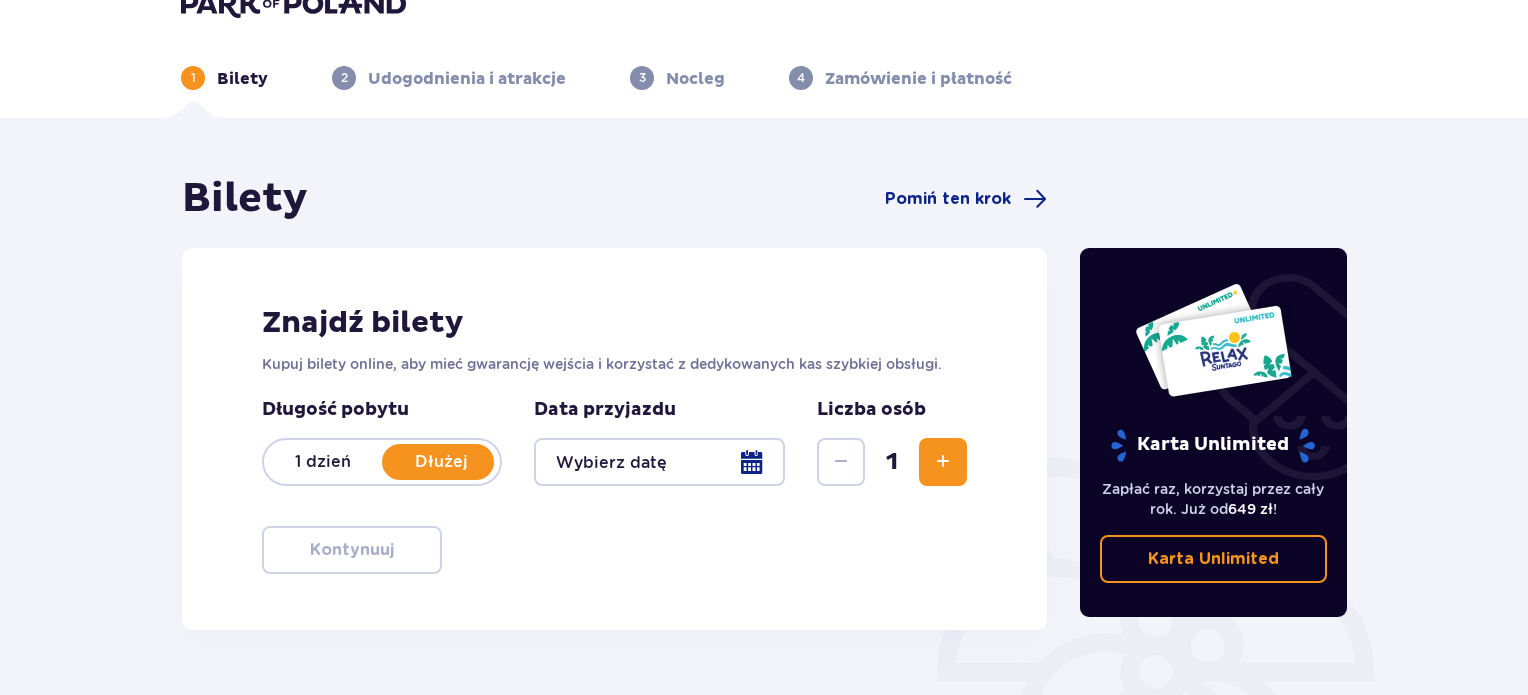 click at bounding box center [659, 462] 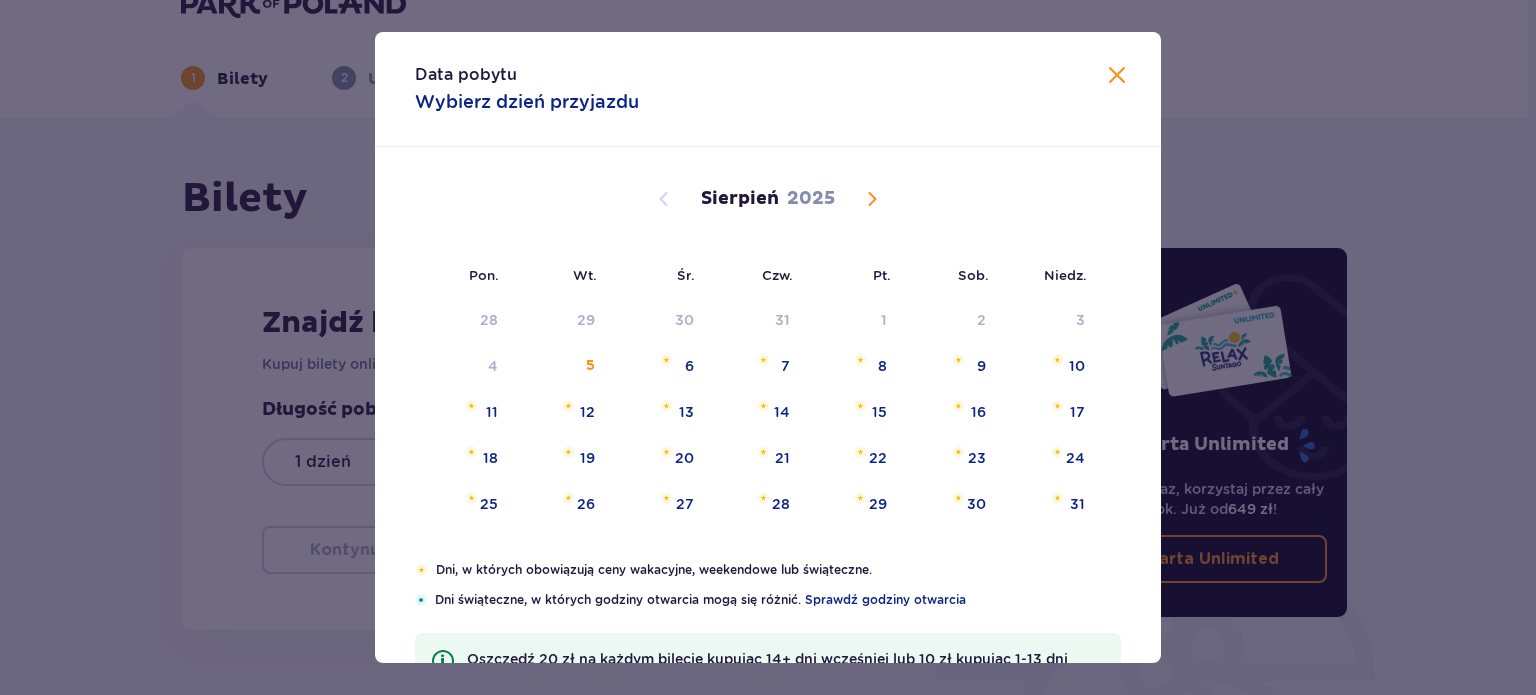 click at bounding box center [872, 199] 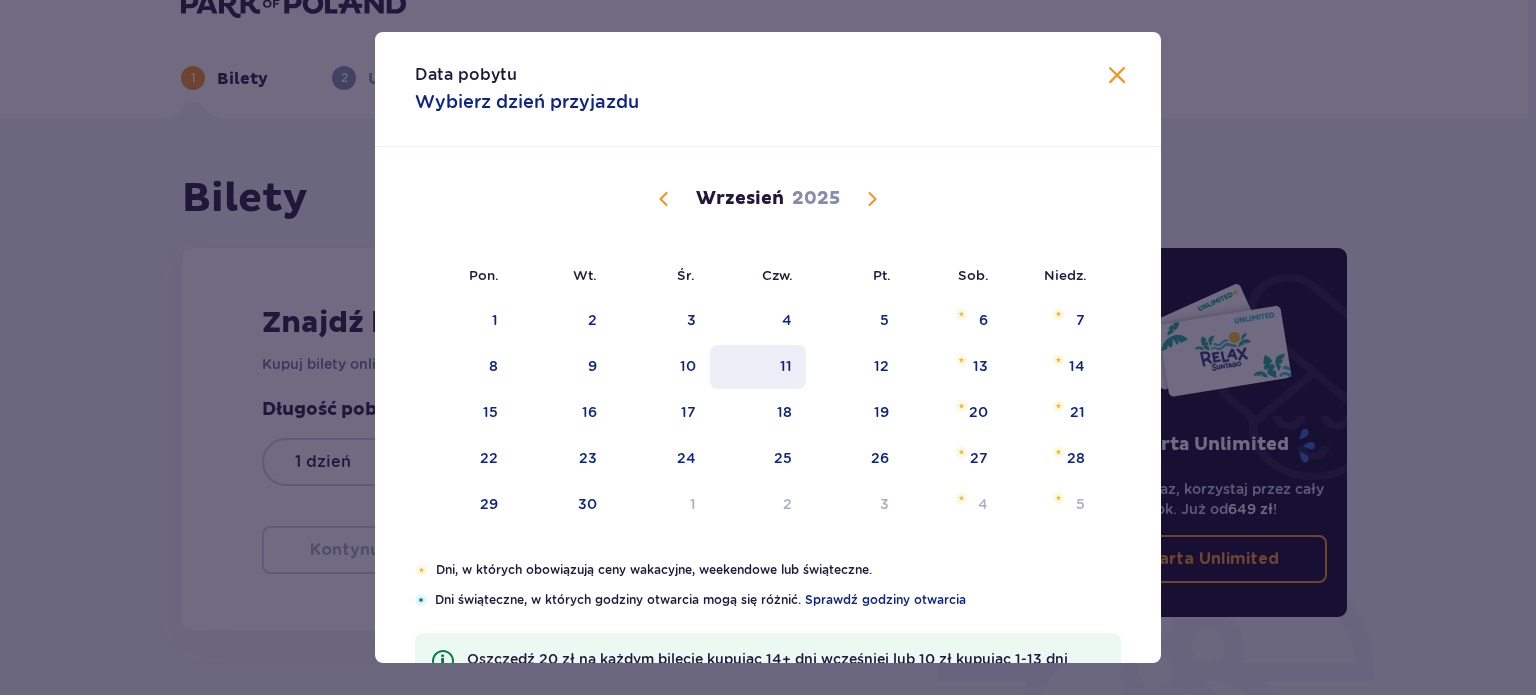 click on "11" at bounding box center [758, 367] 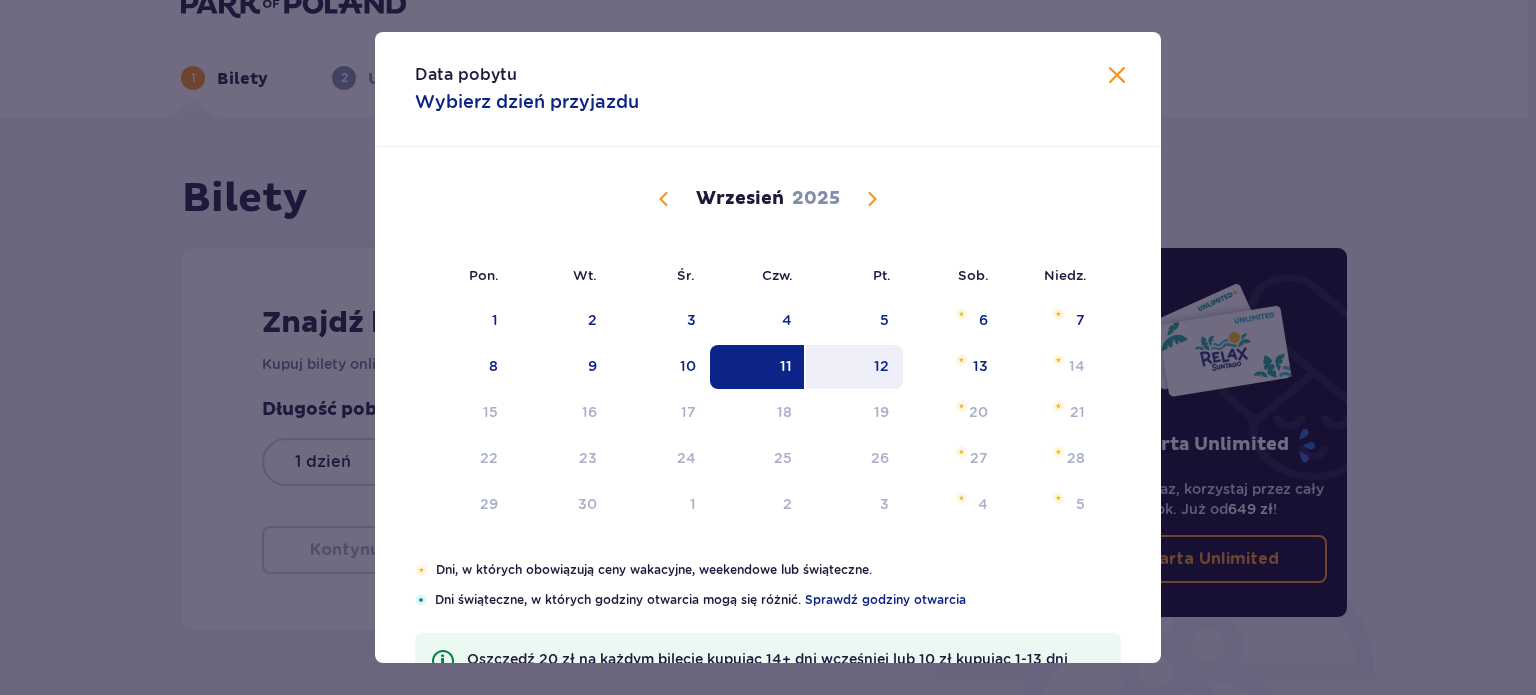 click on "12" at bounding box center (881, 366) 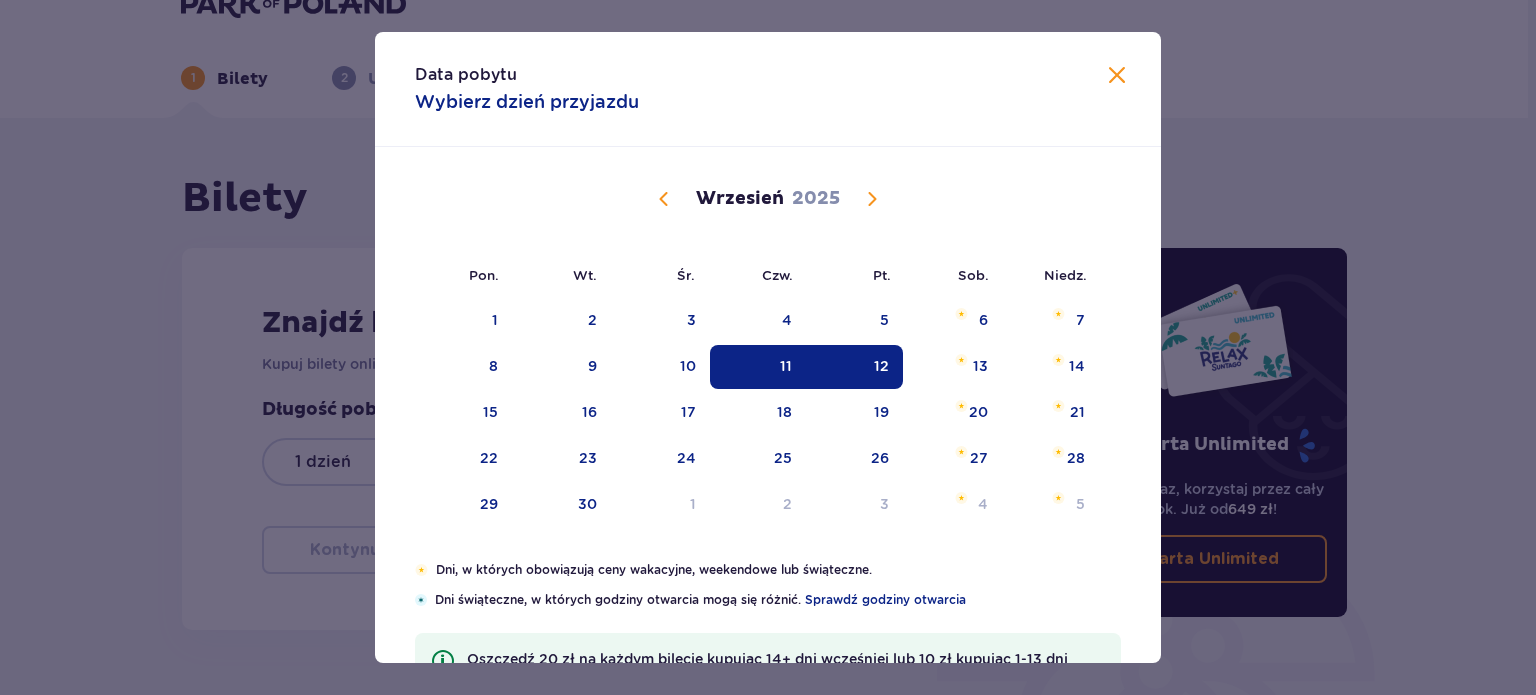 type on "11.09.25 - 12.09.25" 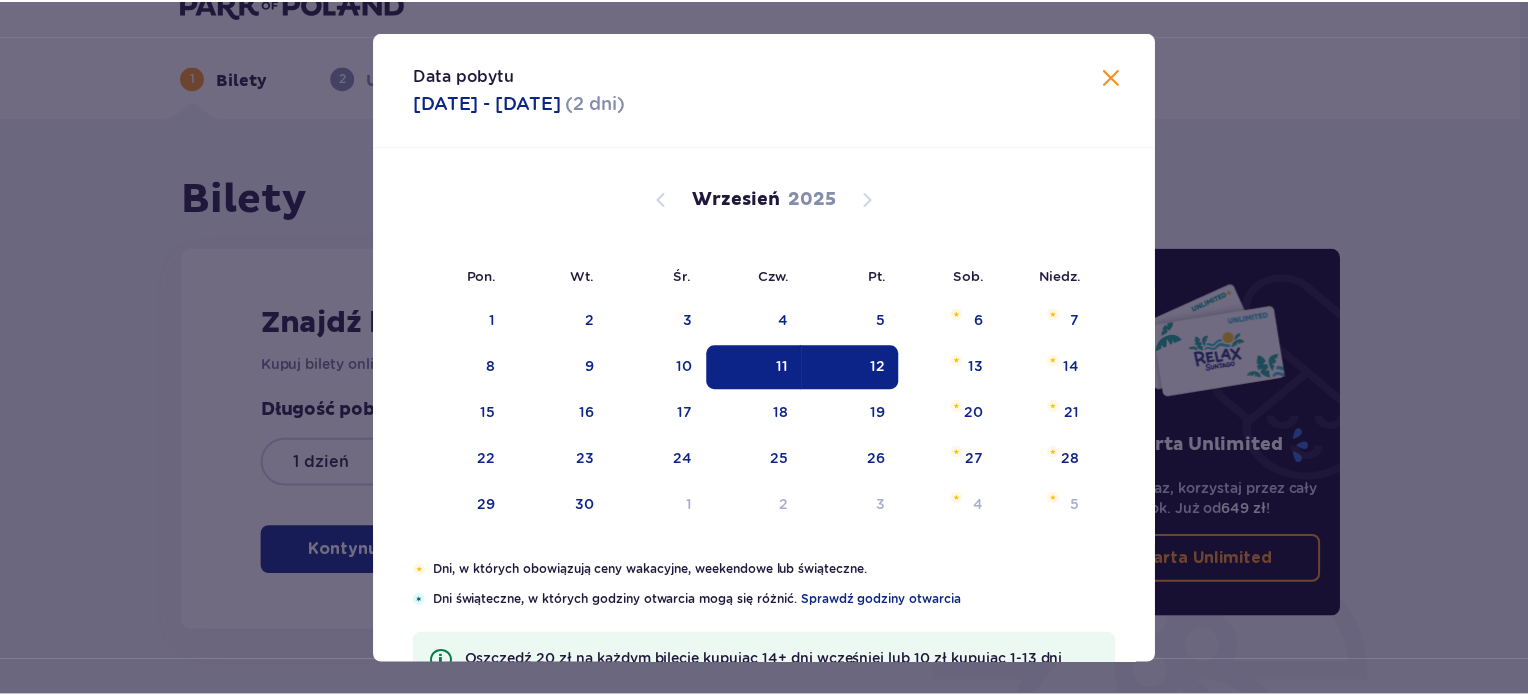 scroll, scrollTop: 81, scrollLeft: 0, axis: vertical 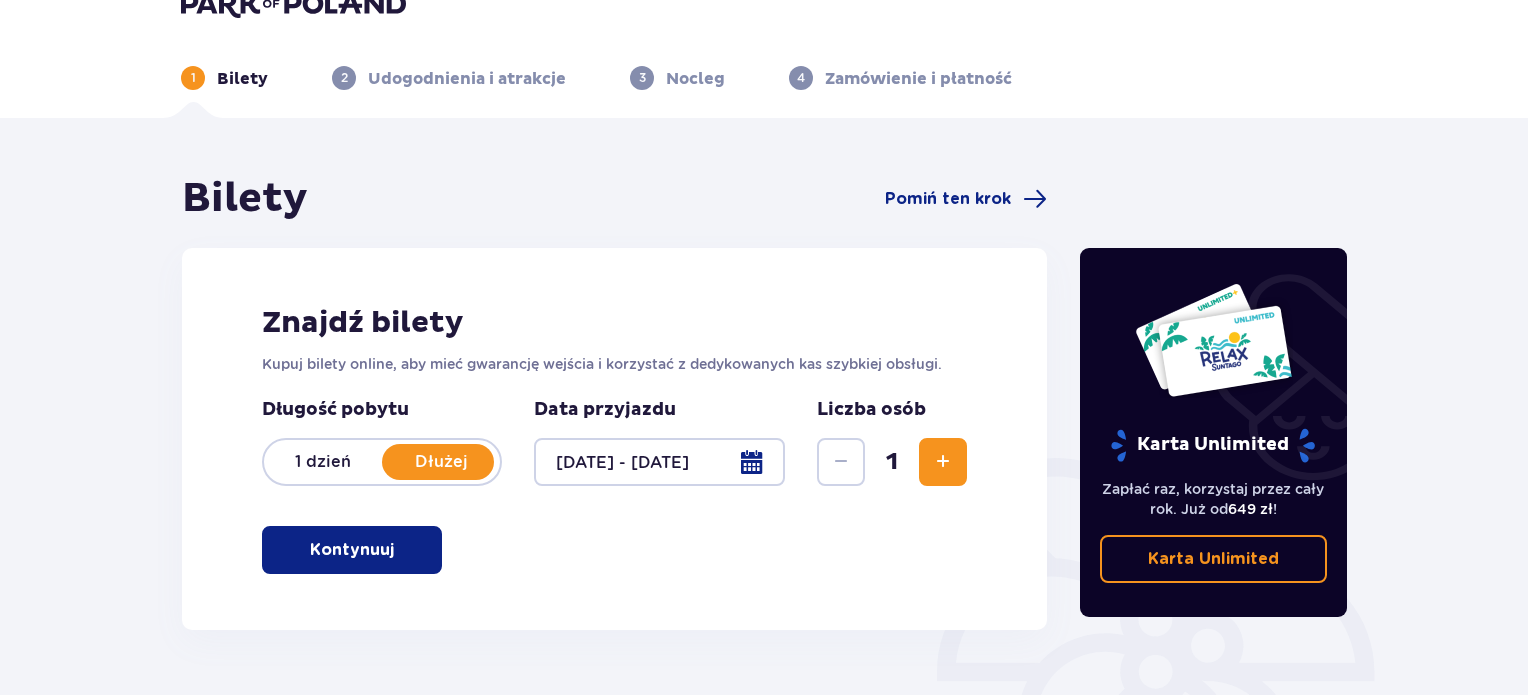 click on "Kontynuuj" at bounding box center [352, 550] 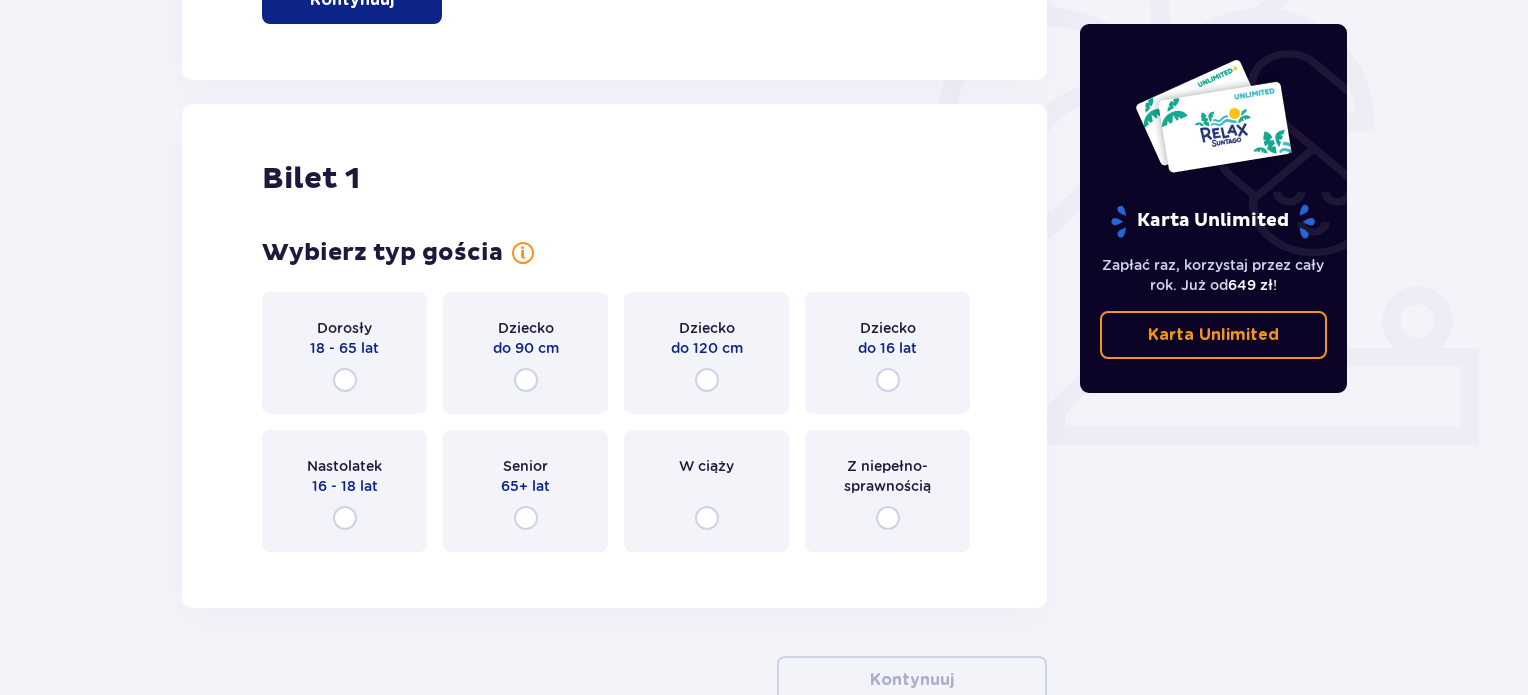 scroll, scrollTop: 668, scrollLeft: 0, axis: vertical 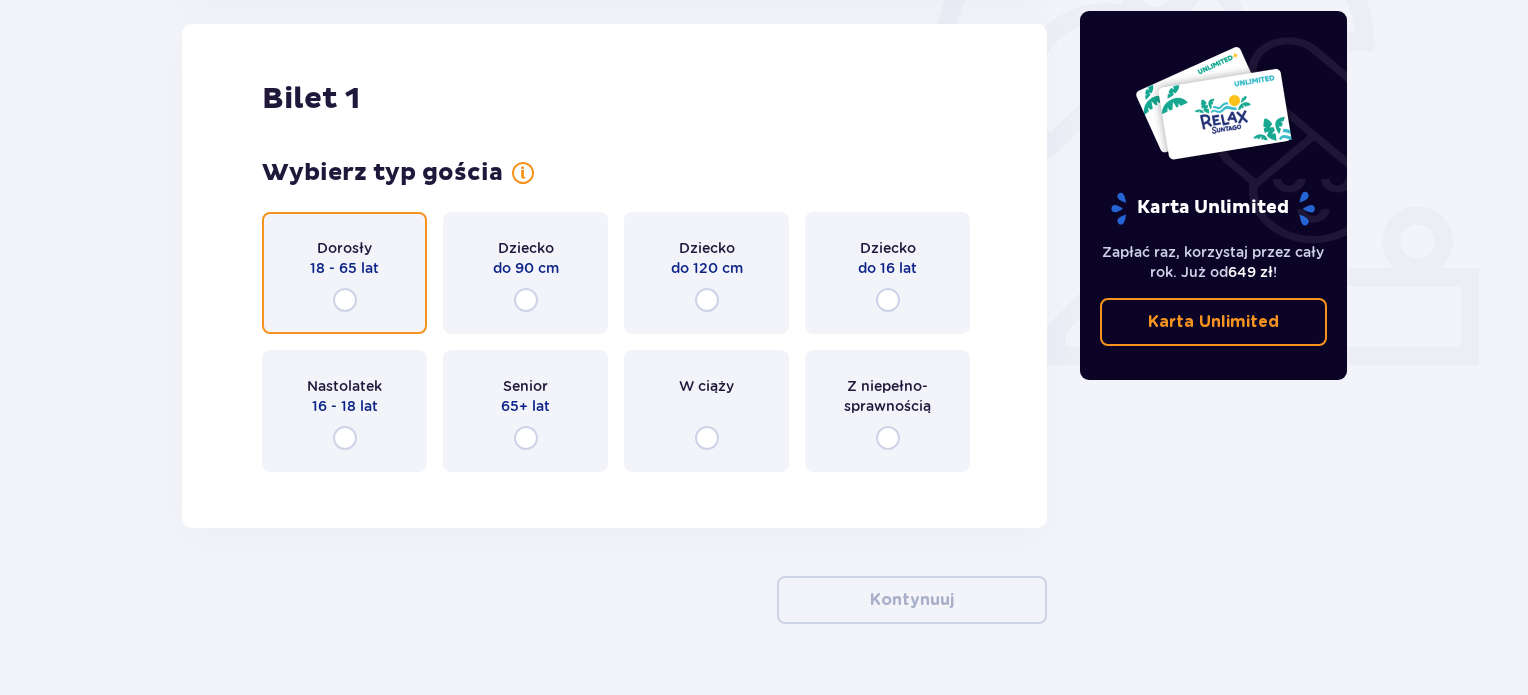 click at bounding box center (345, 300) 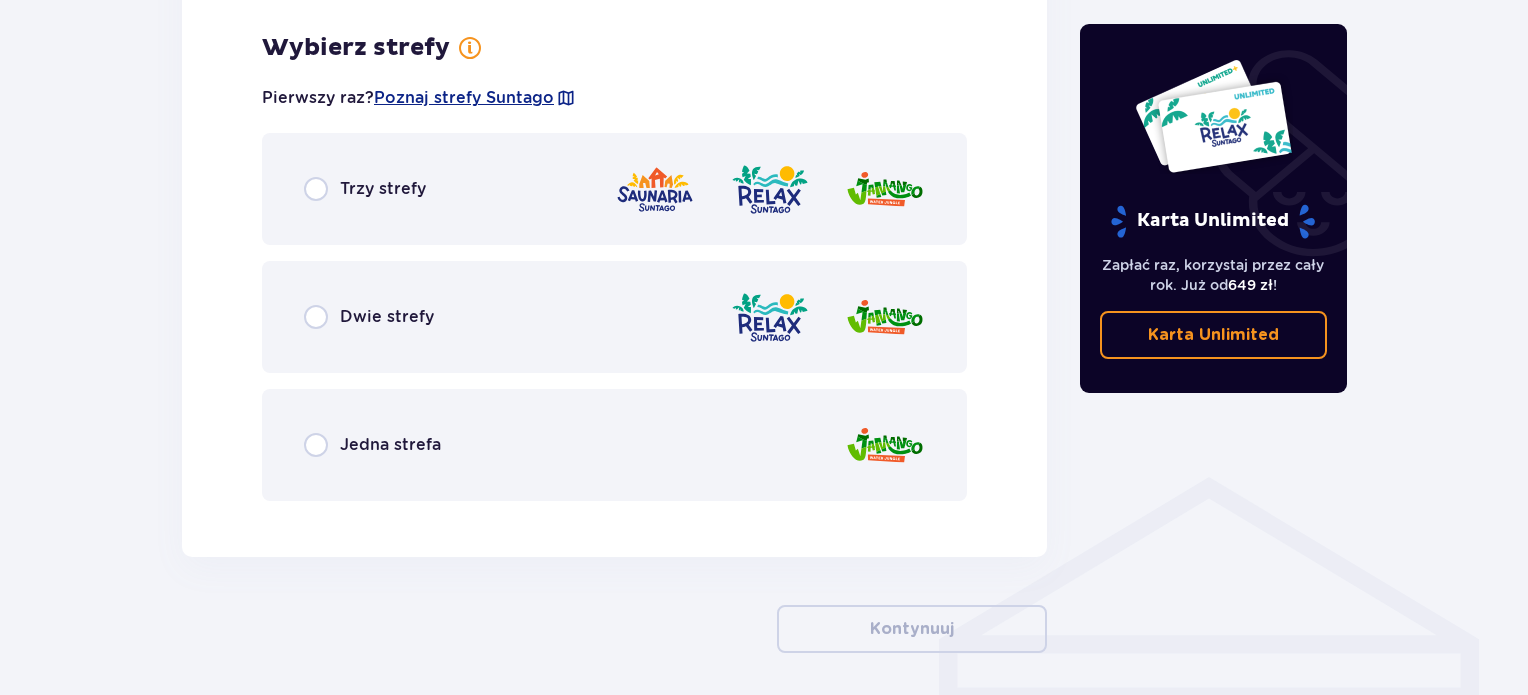 scroll, scrollTop: 1156, scrollLeft: 0, axis: vertical 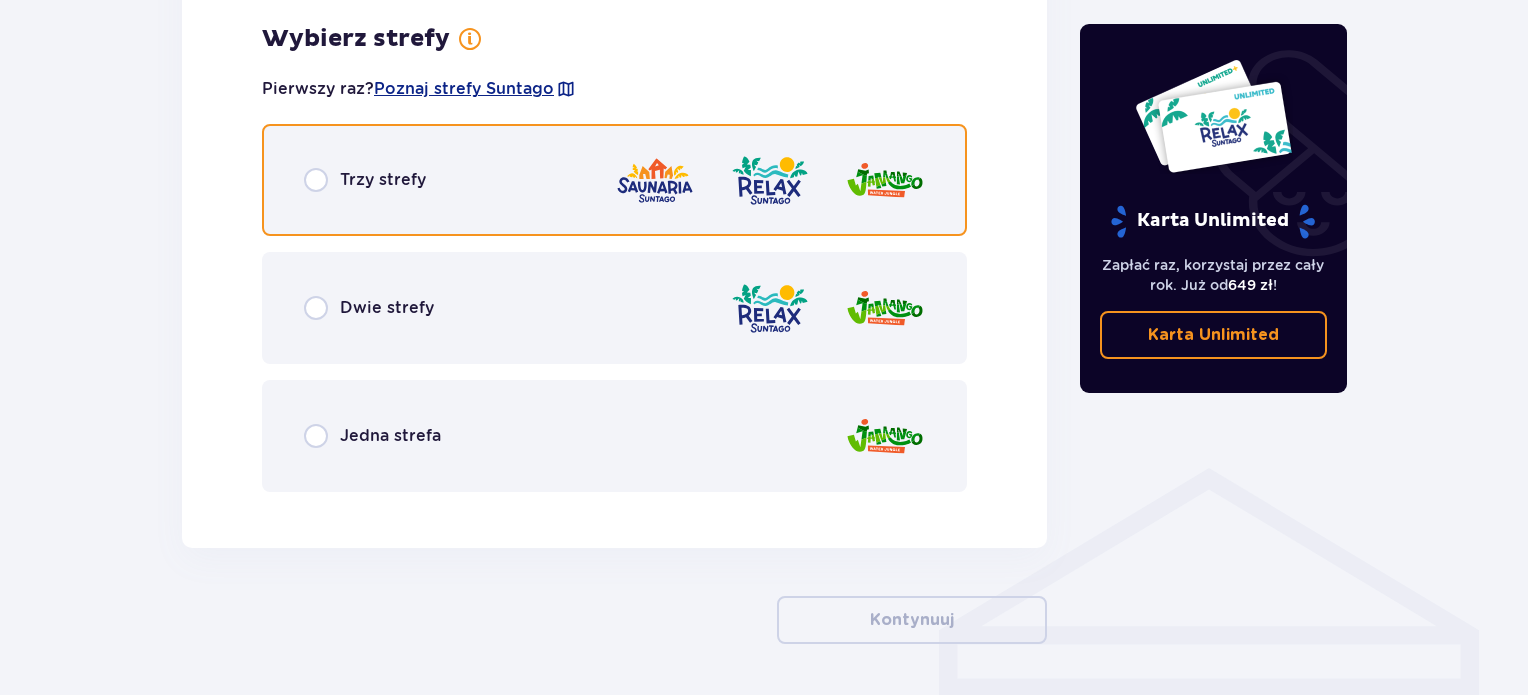 click at bounding box center [316, 180] 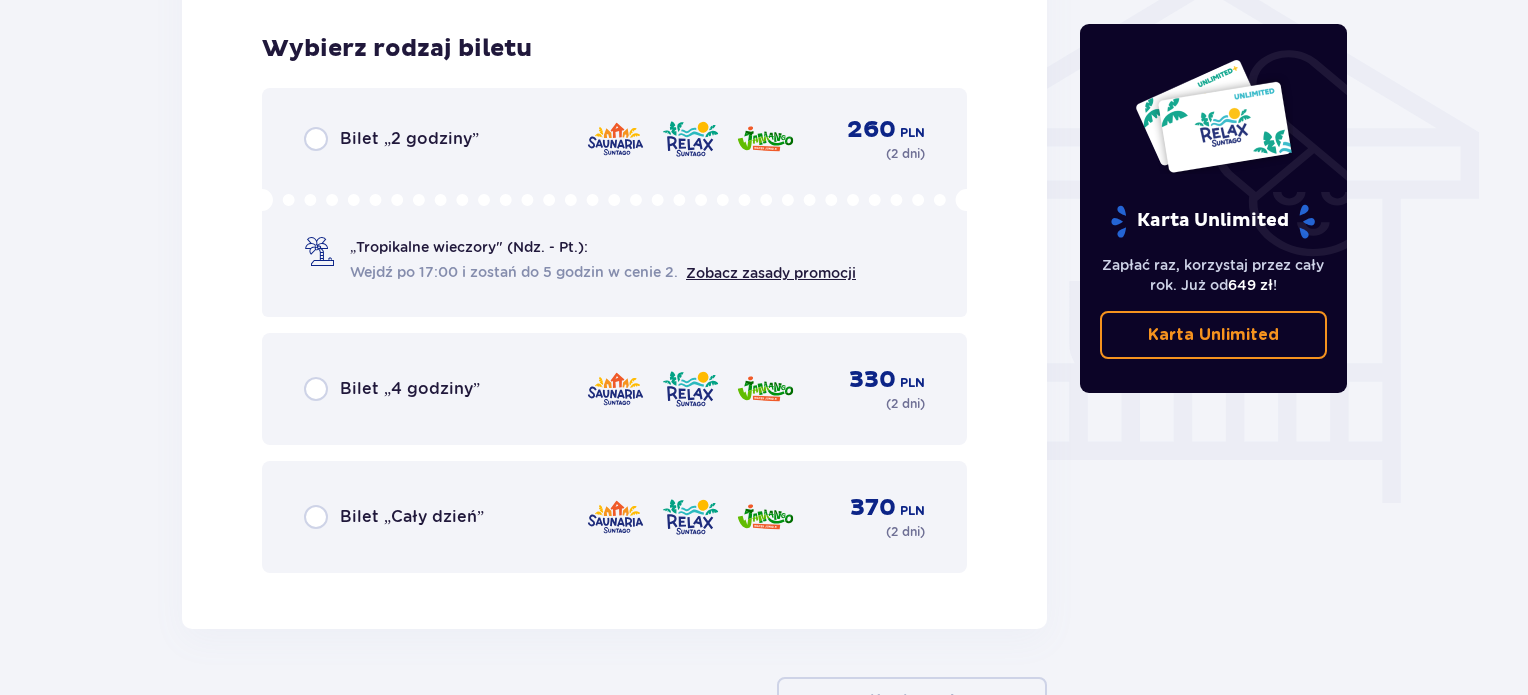 scroll, scrollTop: 1664, scrollLeft: 0, axis: vertical 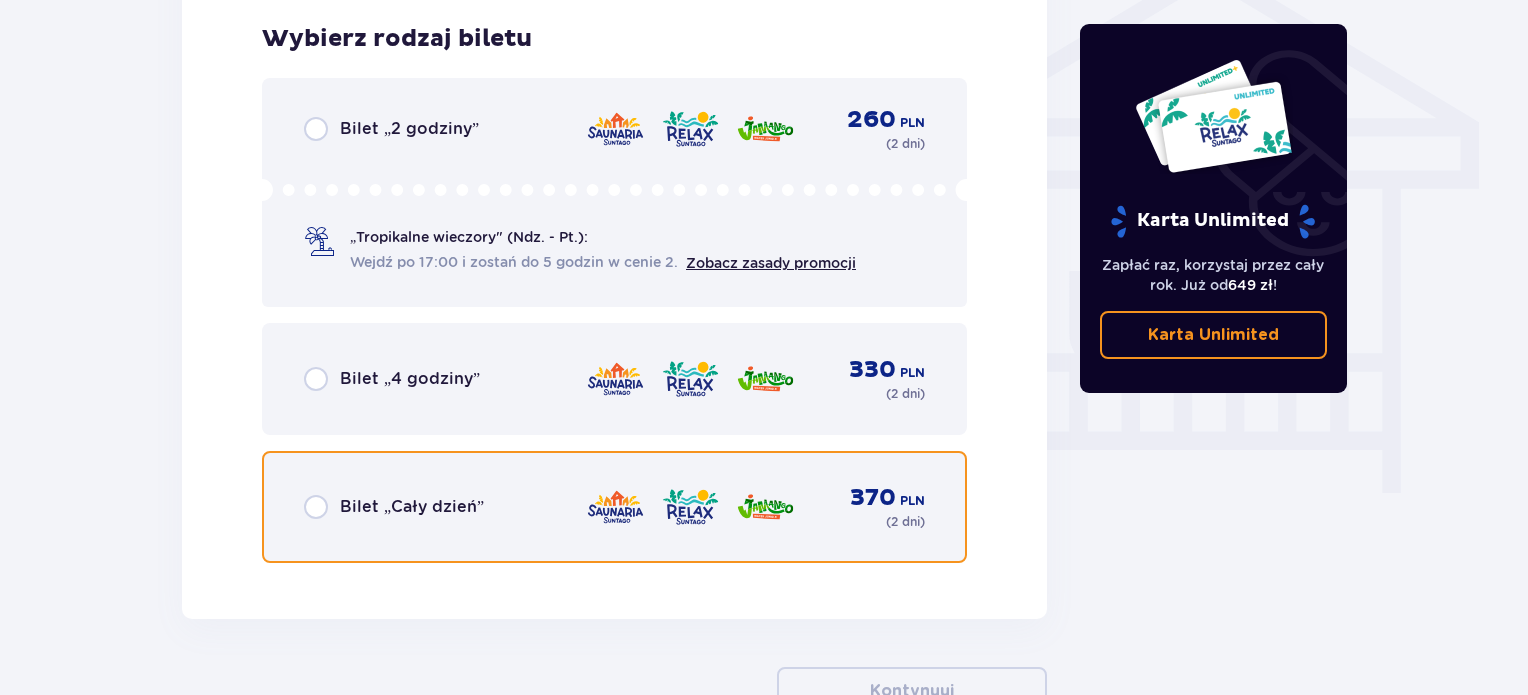 click at bounding box center [316, 507] 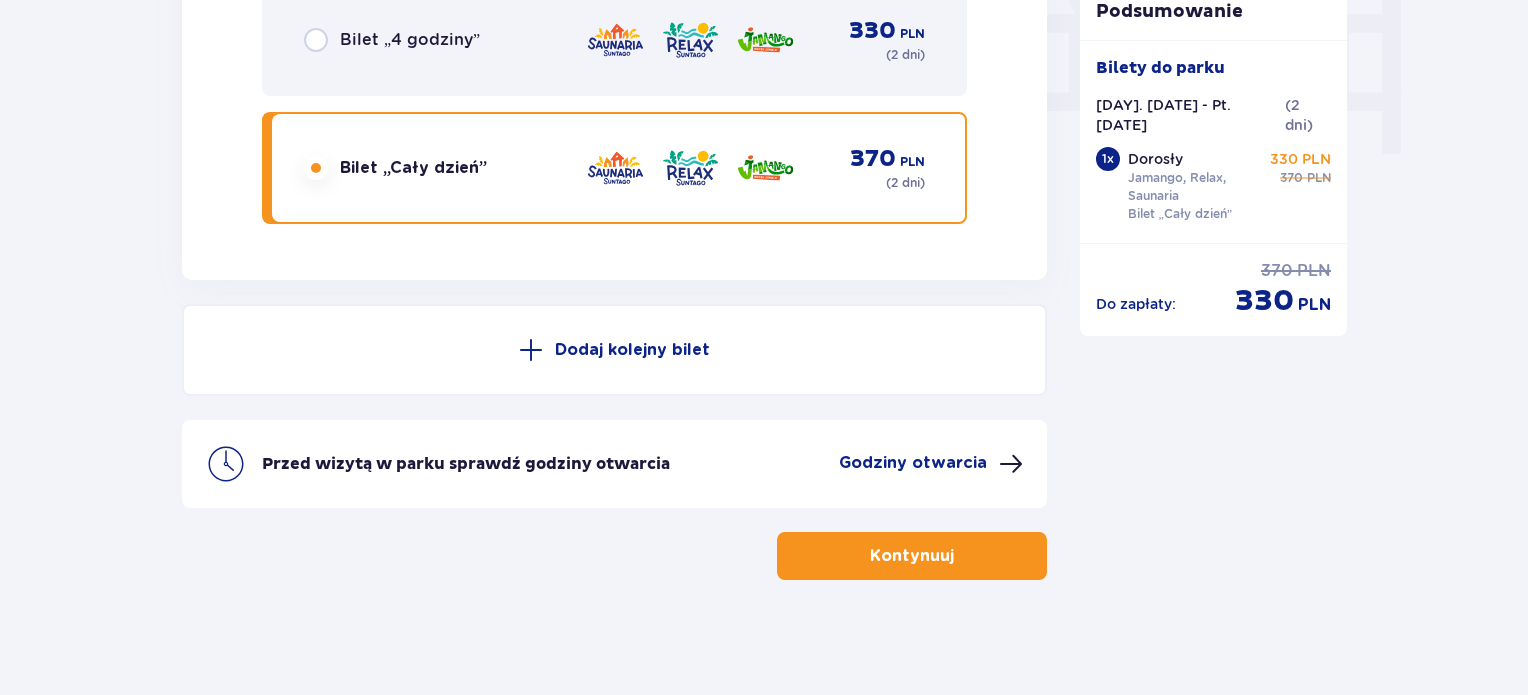 scroll, scrollTop: 2006, scrollLeft: 0, axis: vertical 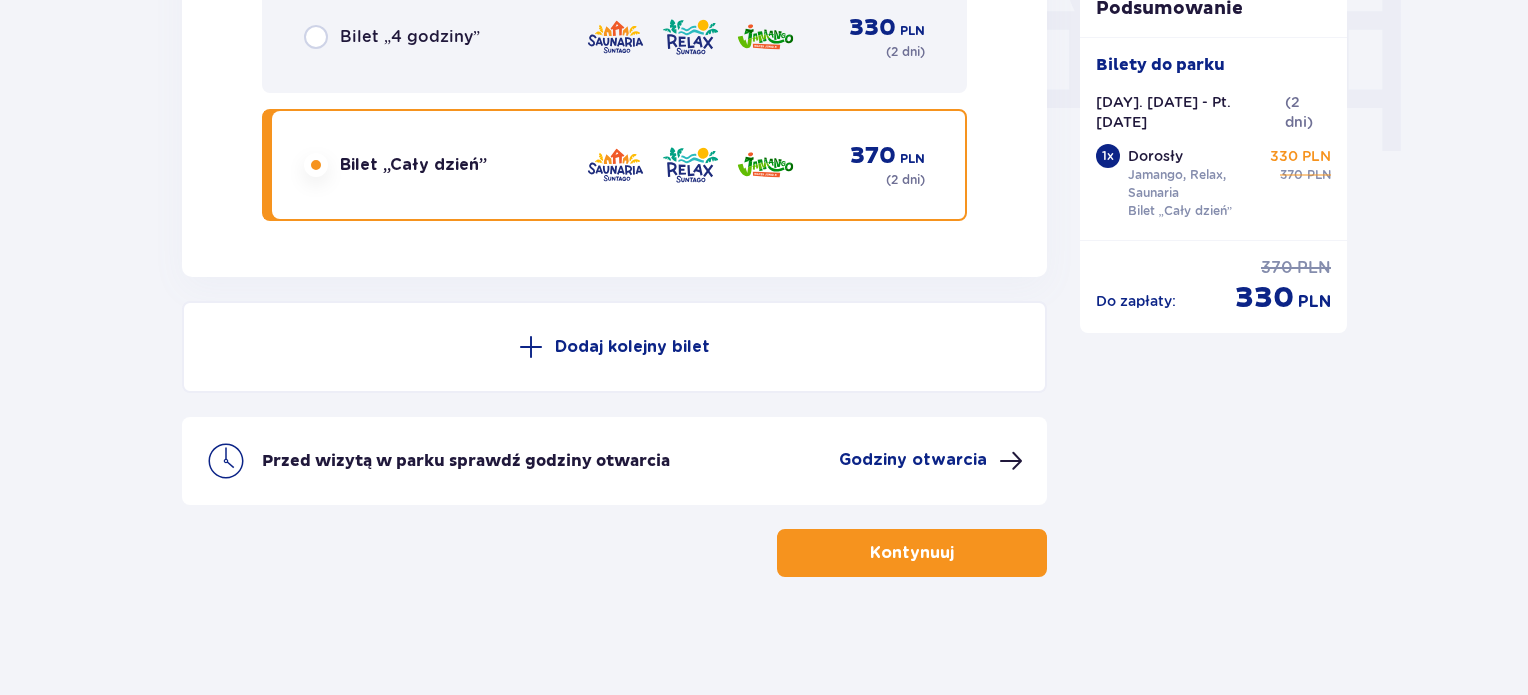 click on "Kontynuuj" at bounding box center (912, 553) 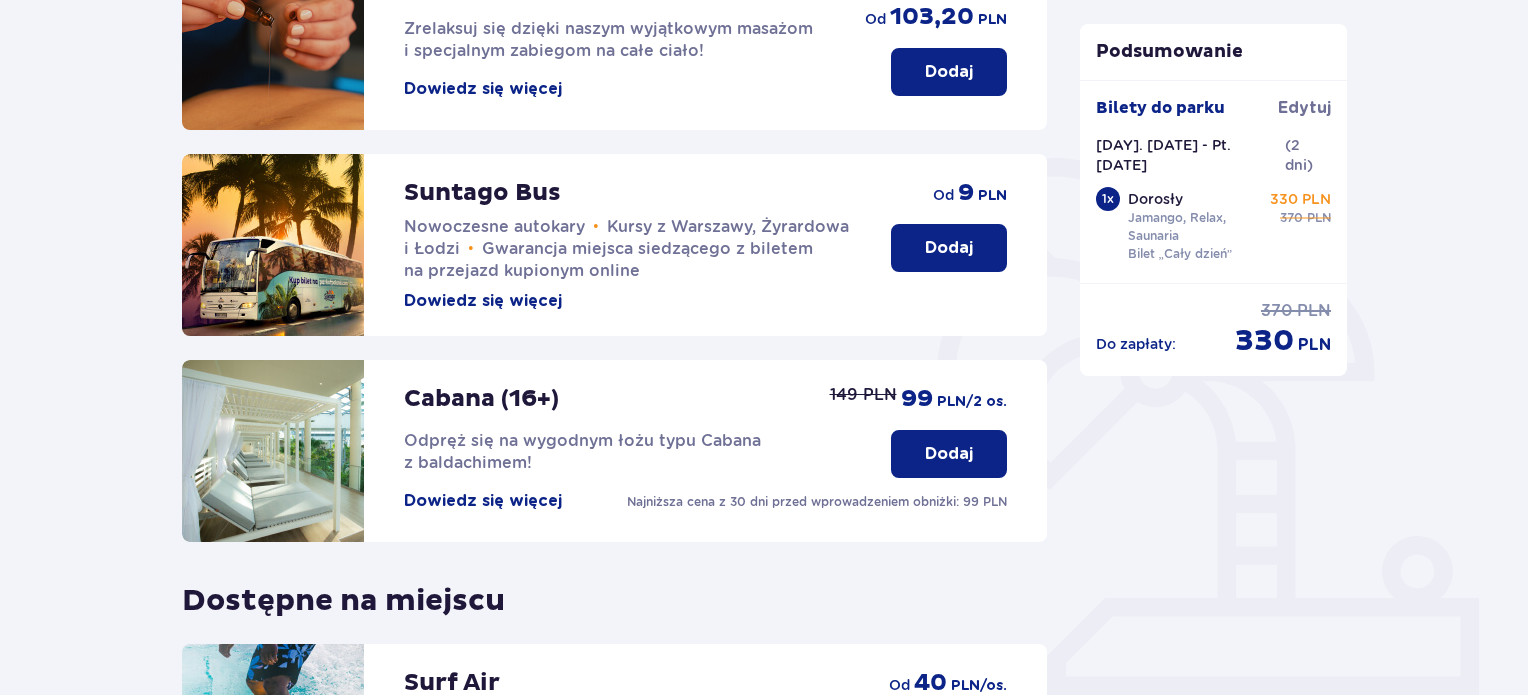 scroll, scrollTop: 340, scrollLeft: 0, axis: vertical 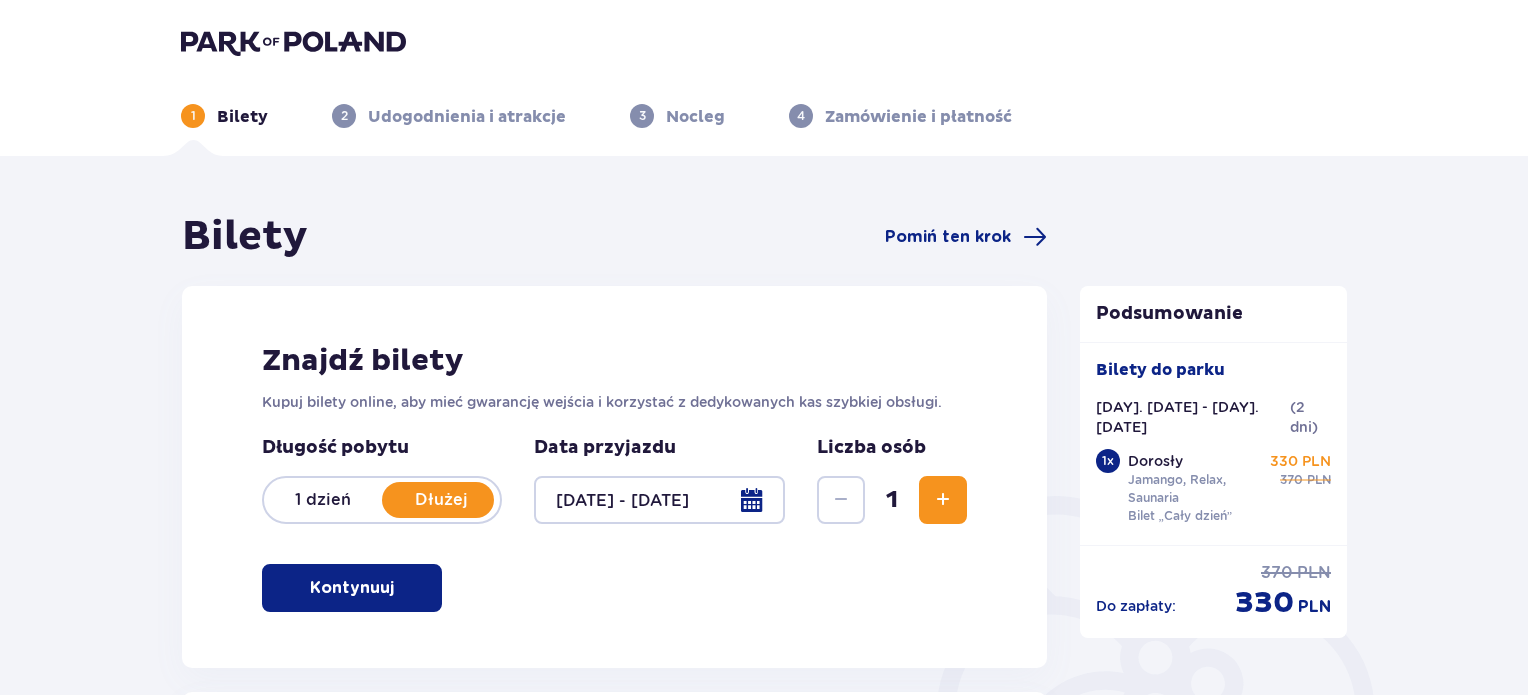 click on "1 dzień" at bounding box center (323, 500) 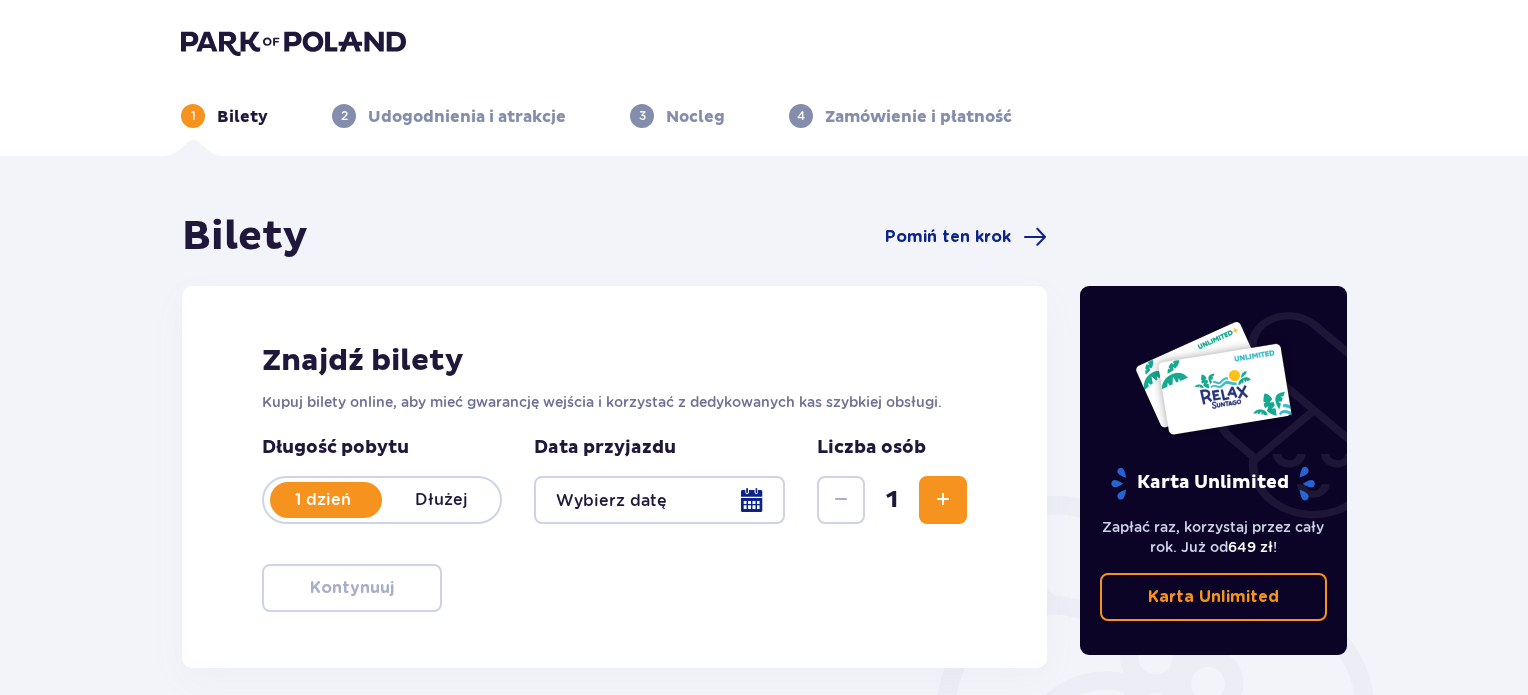 click at bounding box center [659, 500] 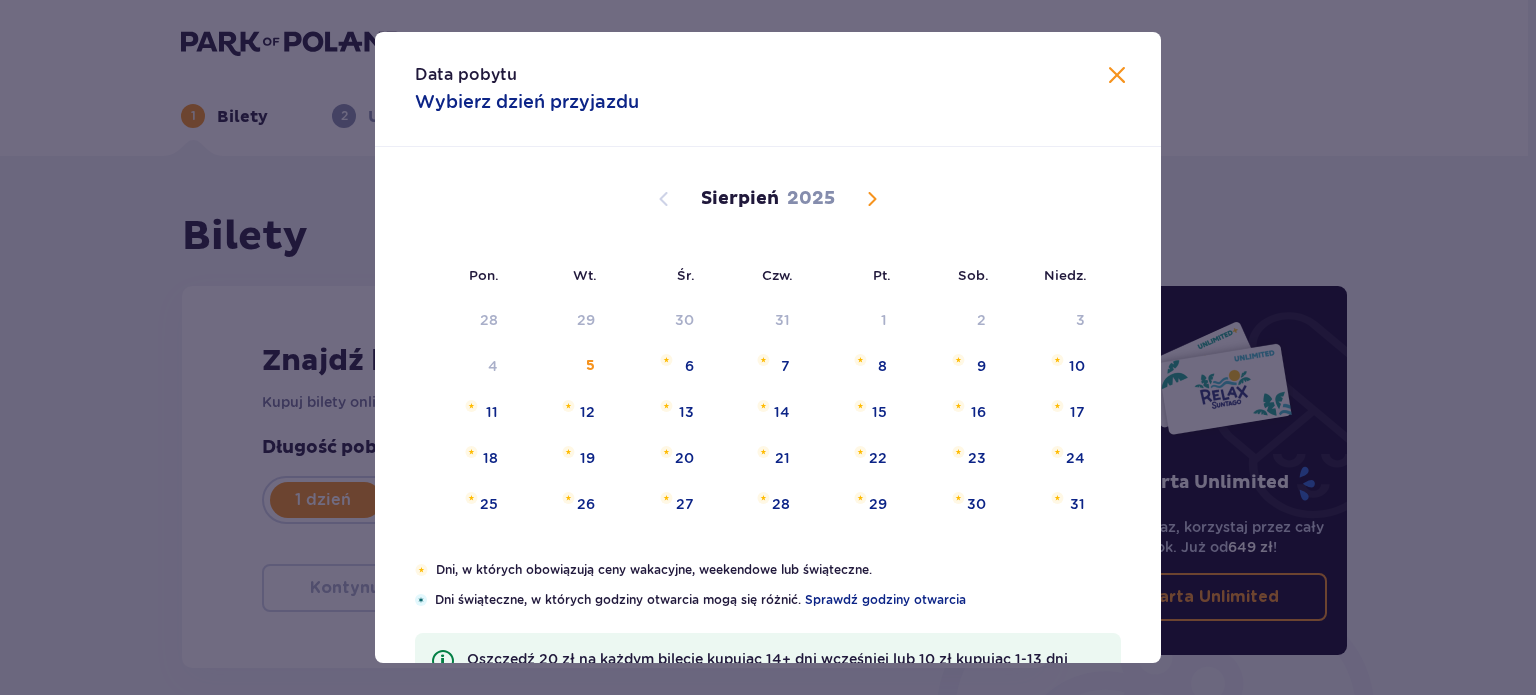 click at bounding box center [872, 199] 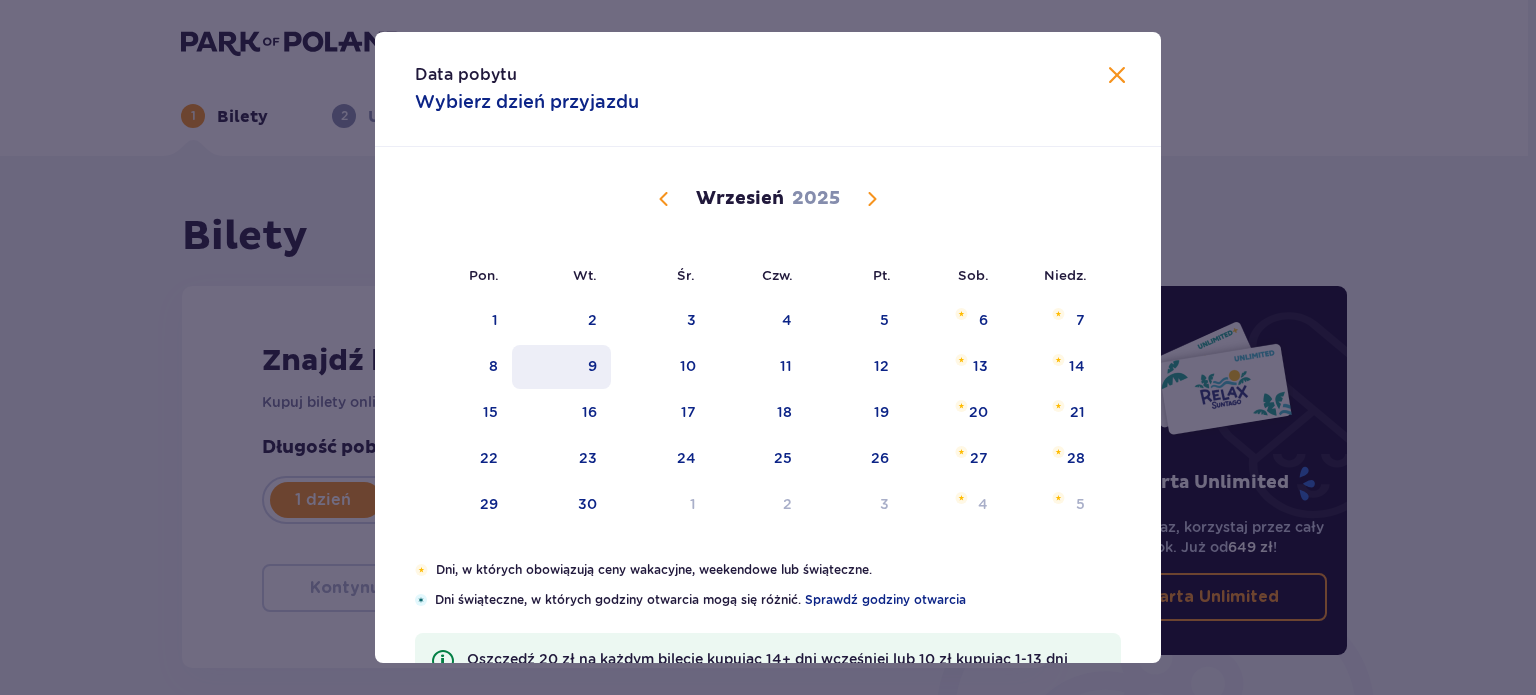 click on "9" at bounding box center [561, 367] 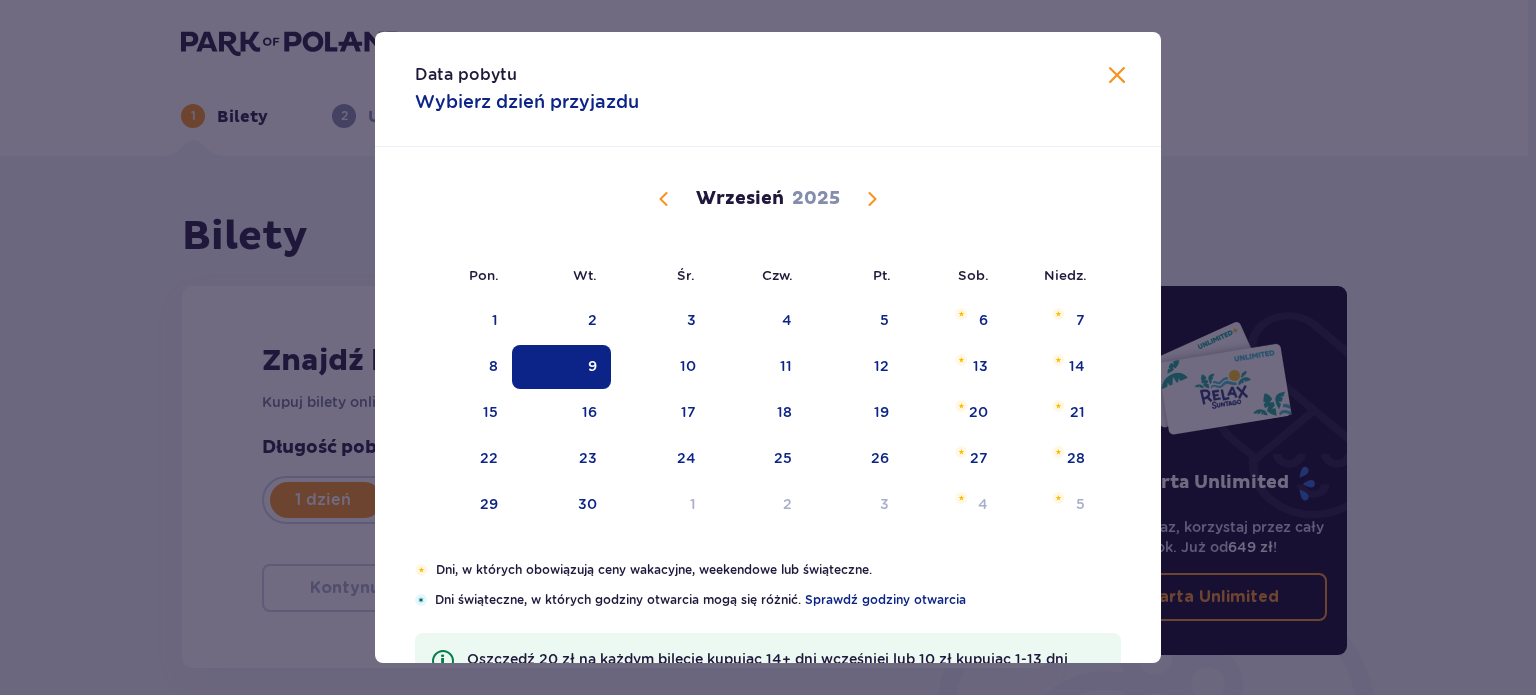 type on "09.09.25" 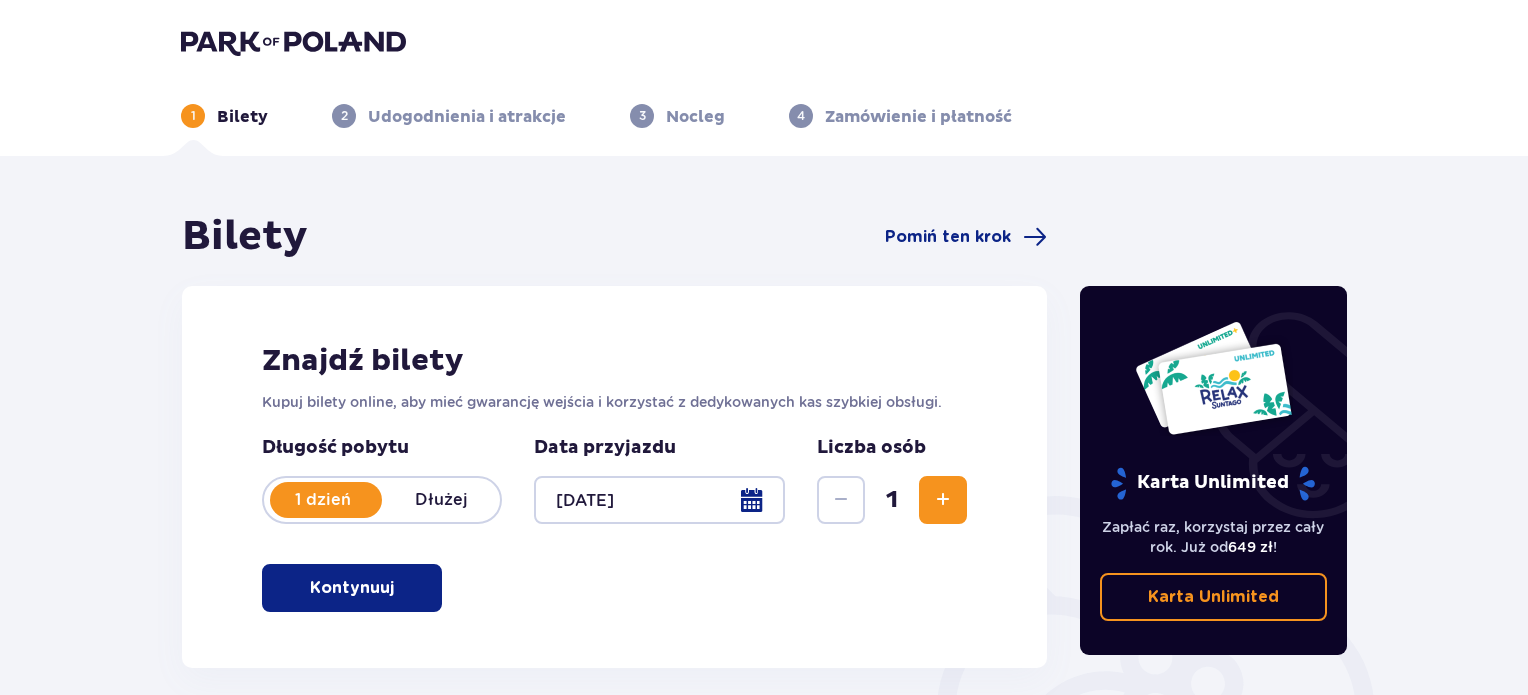 click at bounding box center [398, 588] 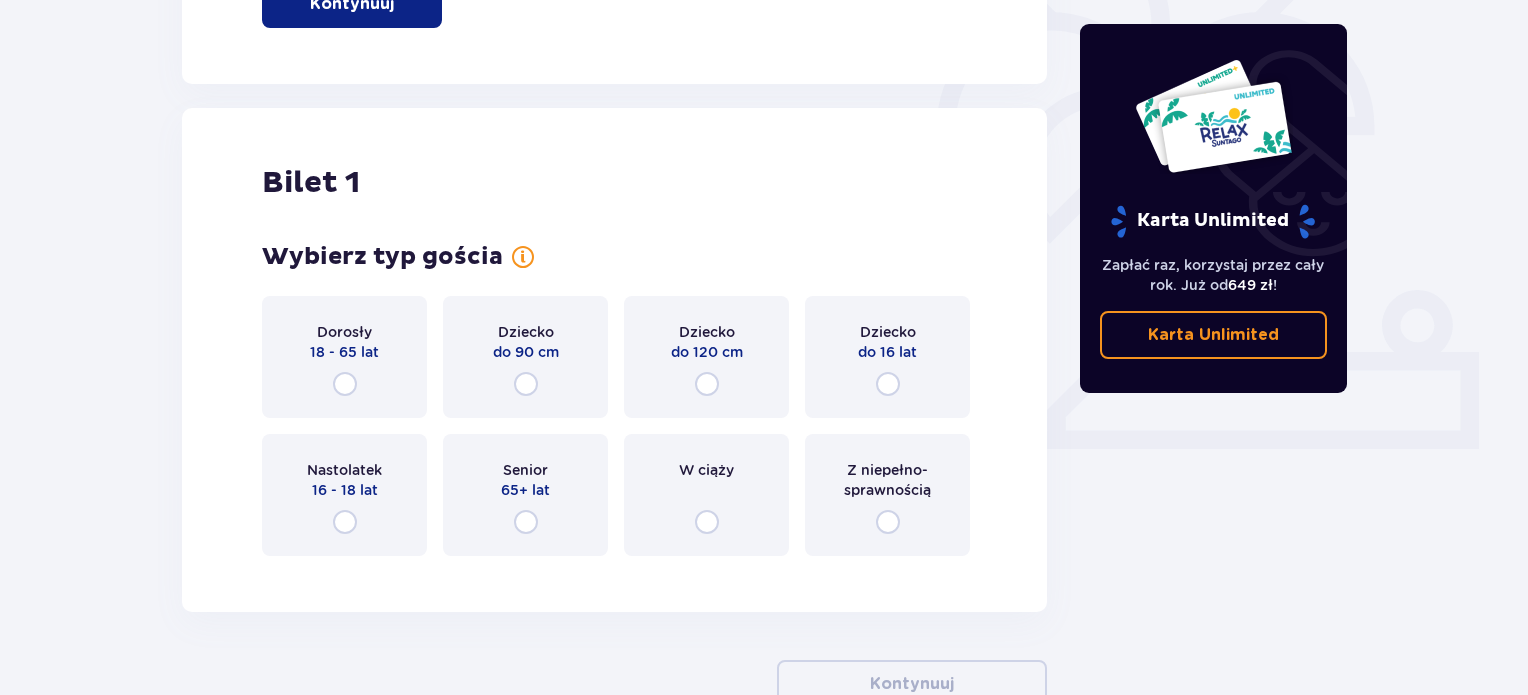 scroll, scrollTop: 668, scrollLeft: 0, axis: vertical 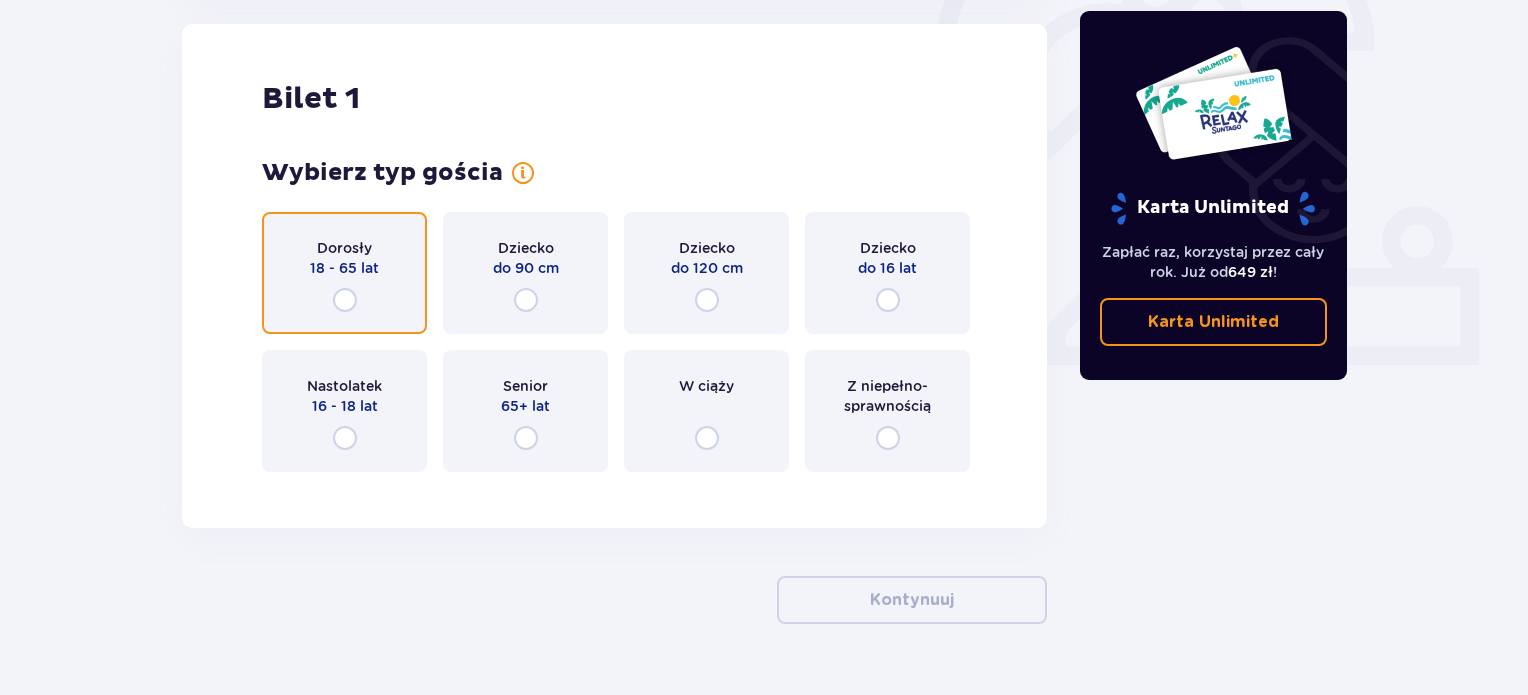 click at bounding box center [345, 300] 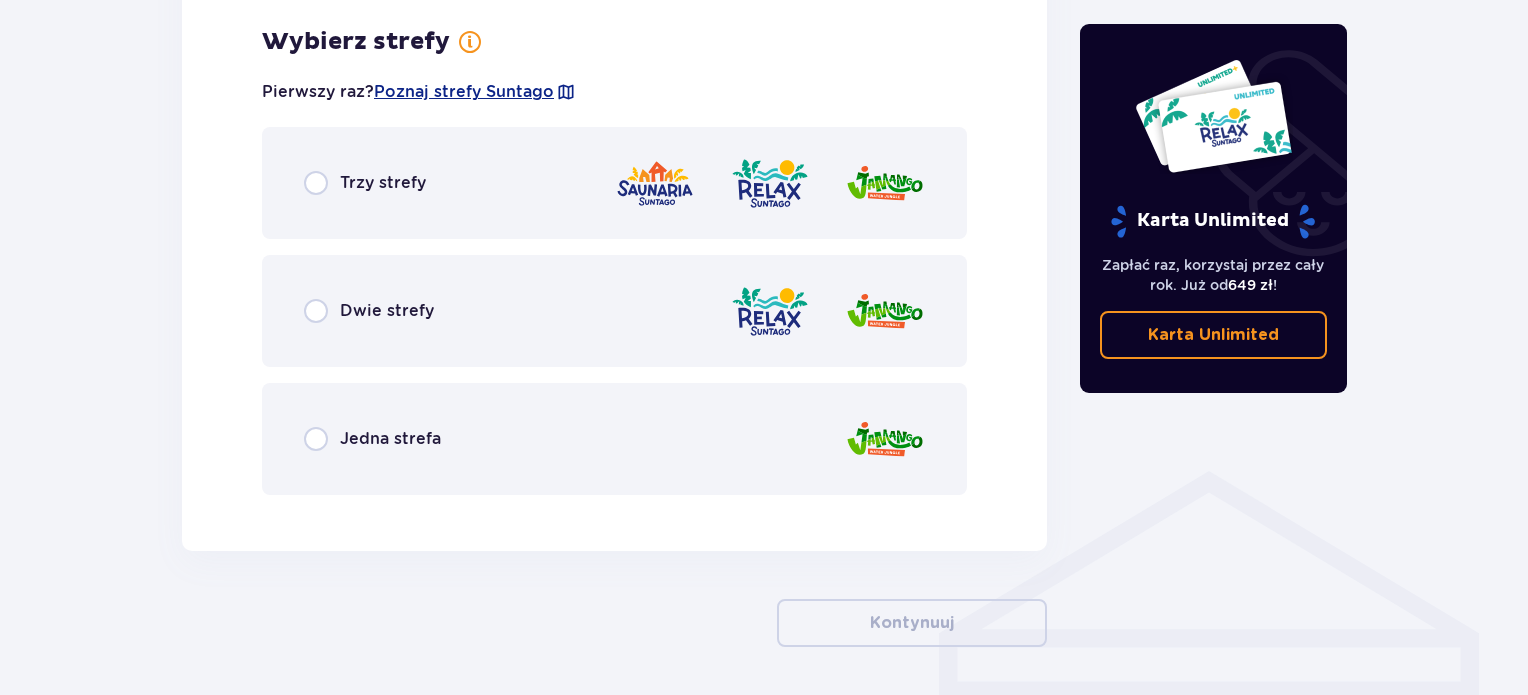 scroll, scrollTop: 1156, scrollLeft: 0, axis: vertical 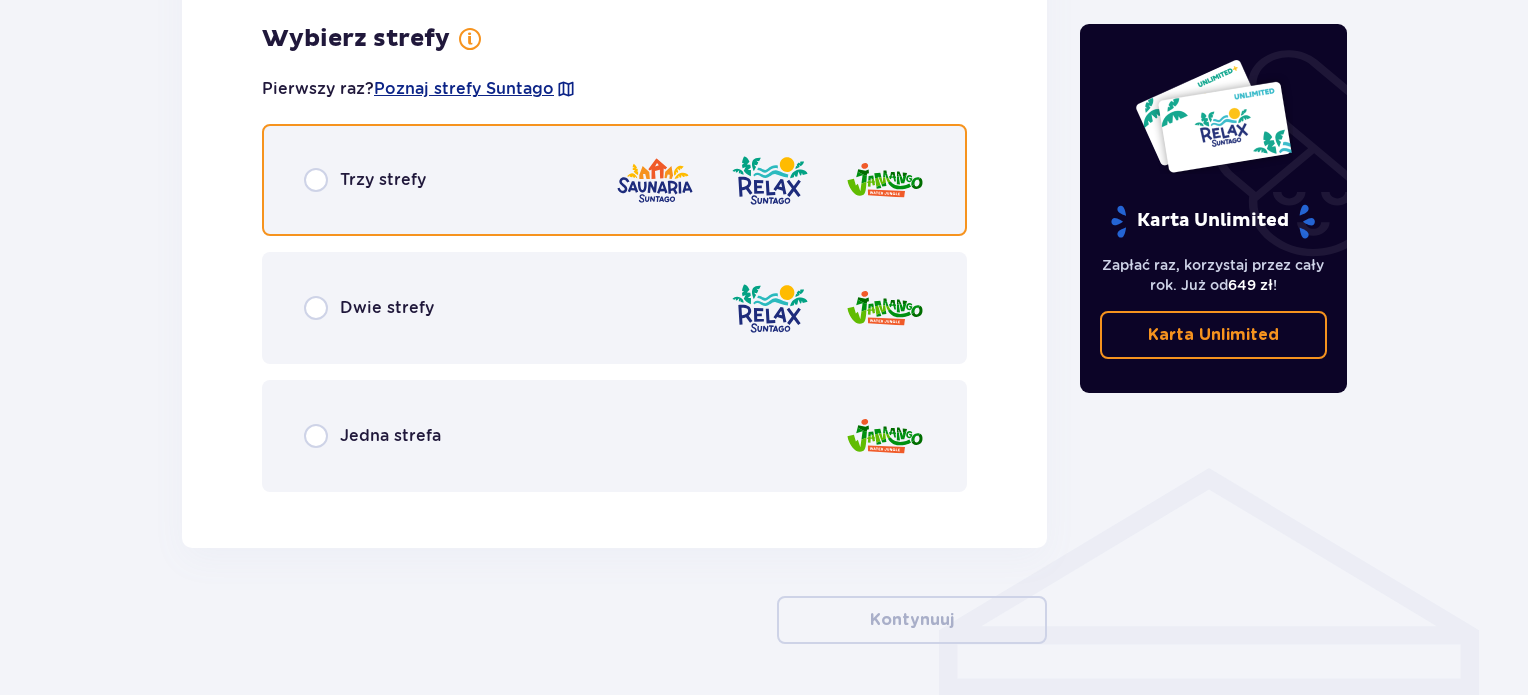 click at bounding box center [316, 180] 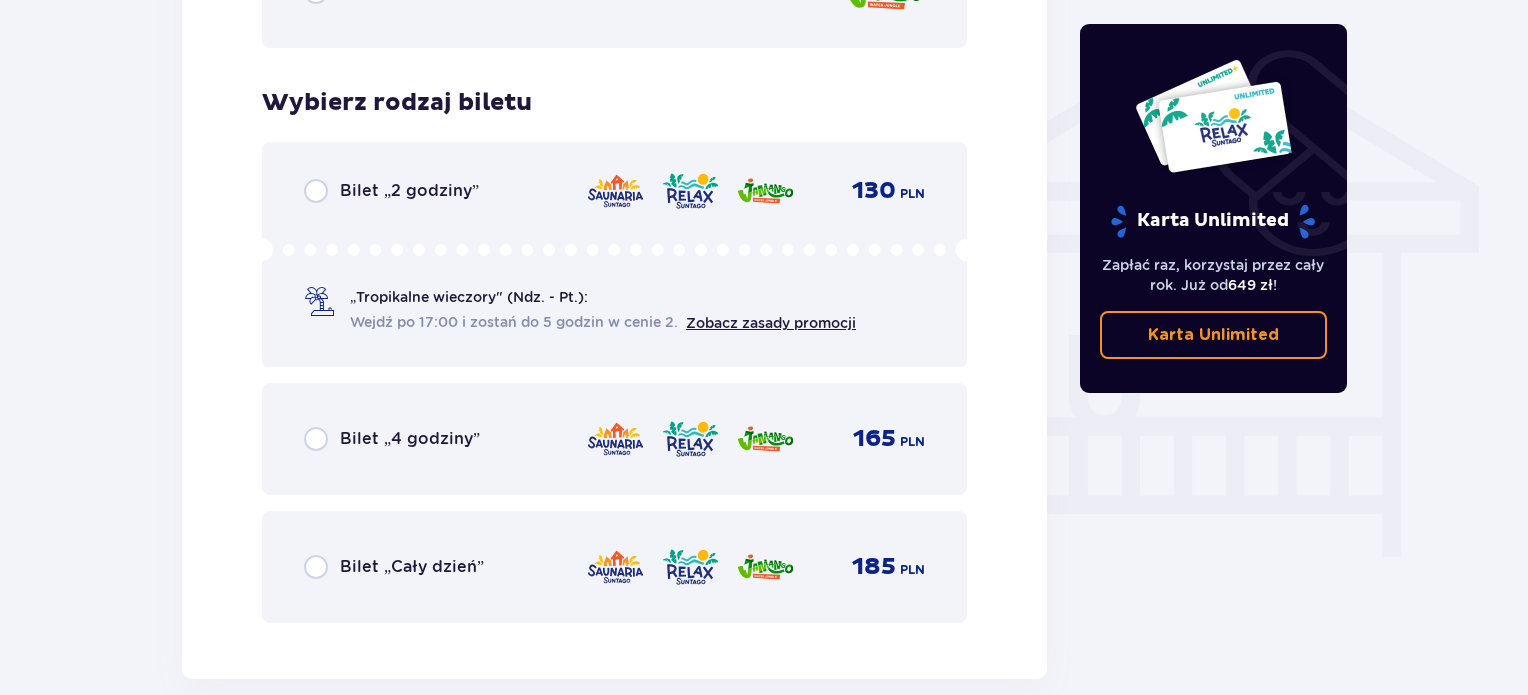 scroll, scrollTop: 1664, scrollLeft: 0, axis: vertical 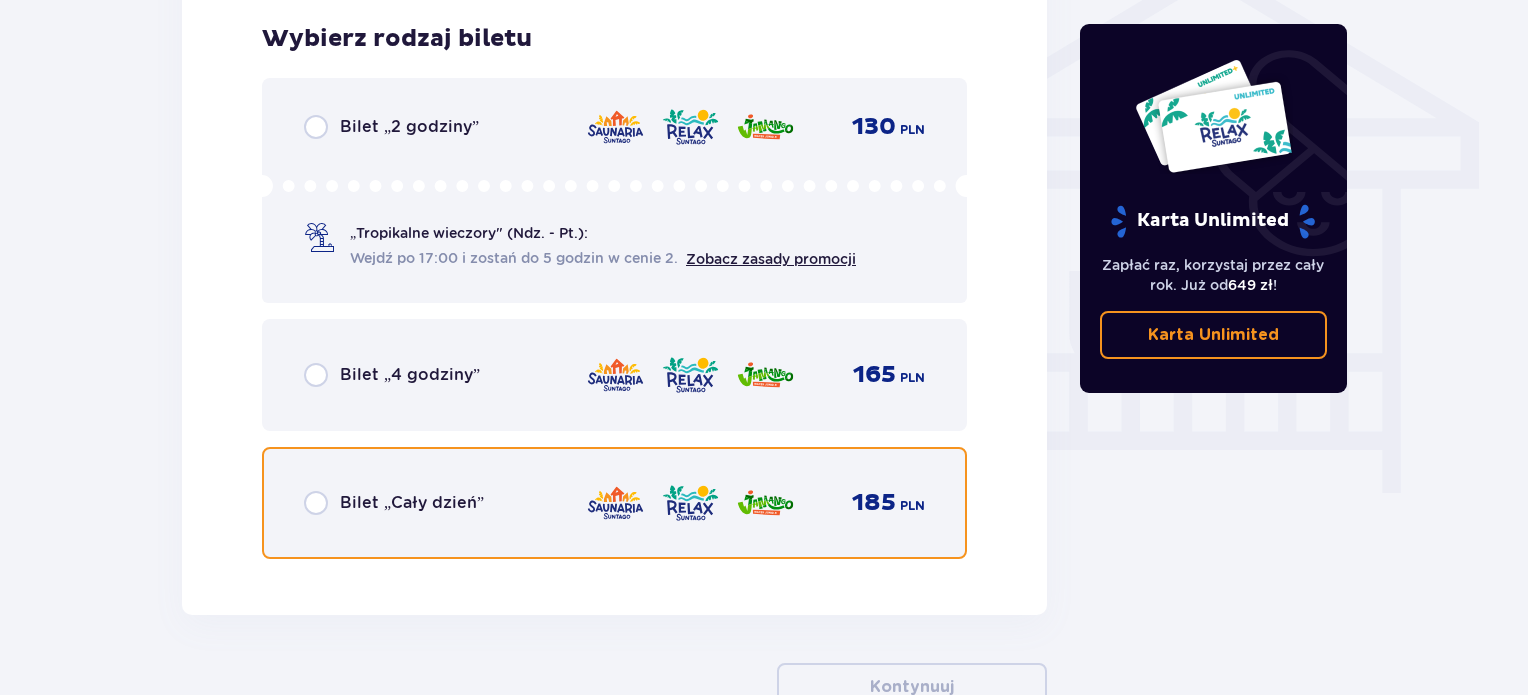 click at bounding box center (316, 503) 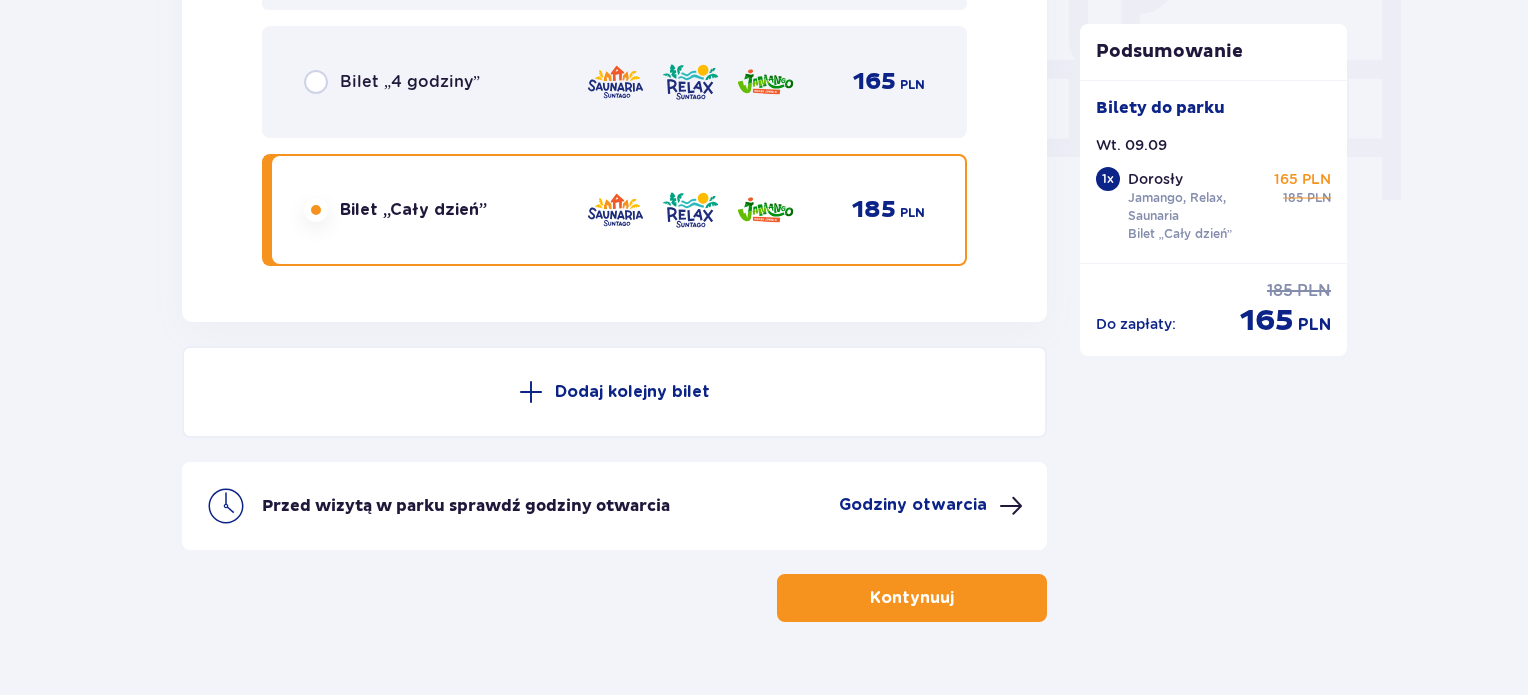 scroll, scrollTop: 1958, scrollLeft: 0, axis: vertical 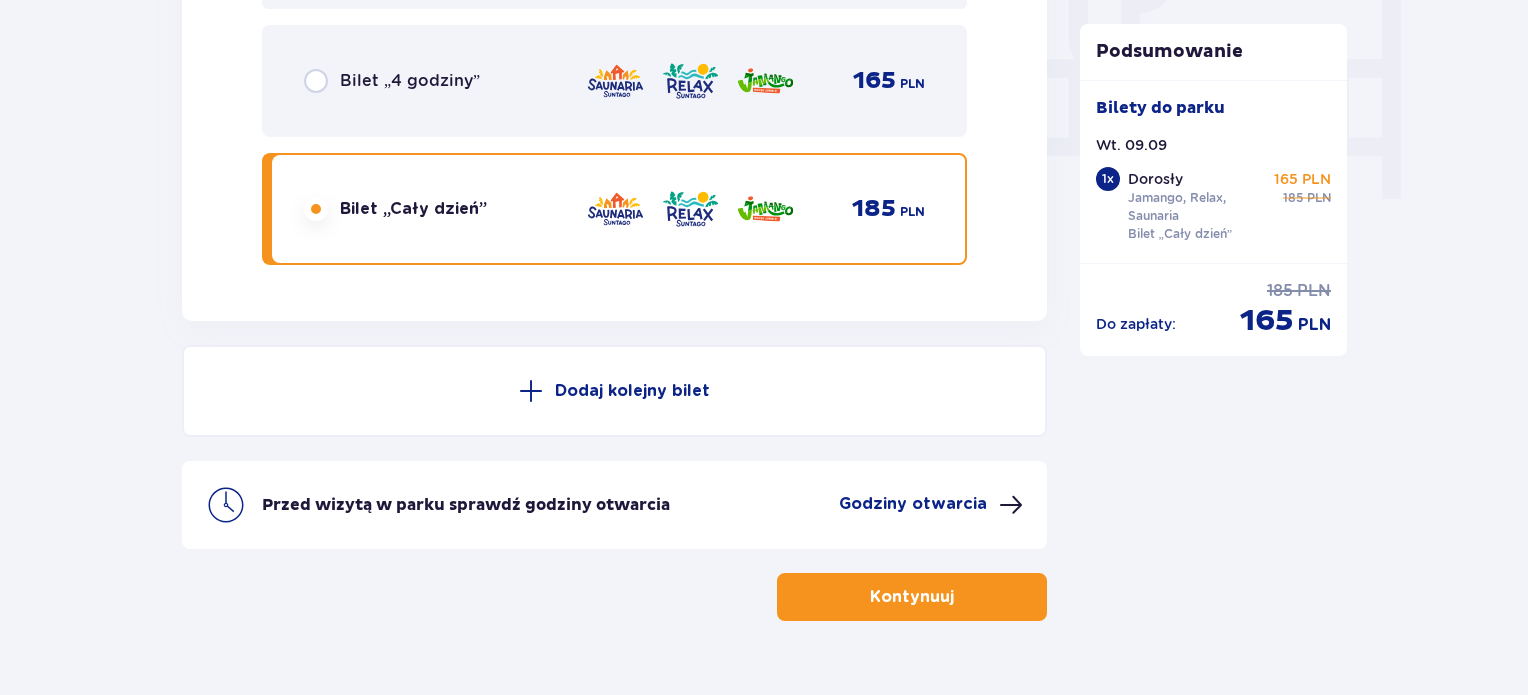 click on "Kontynuuj" at bounding box center [912, 597] 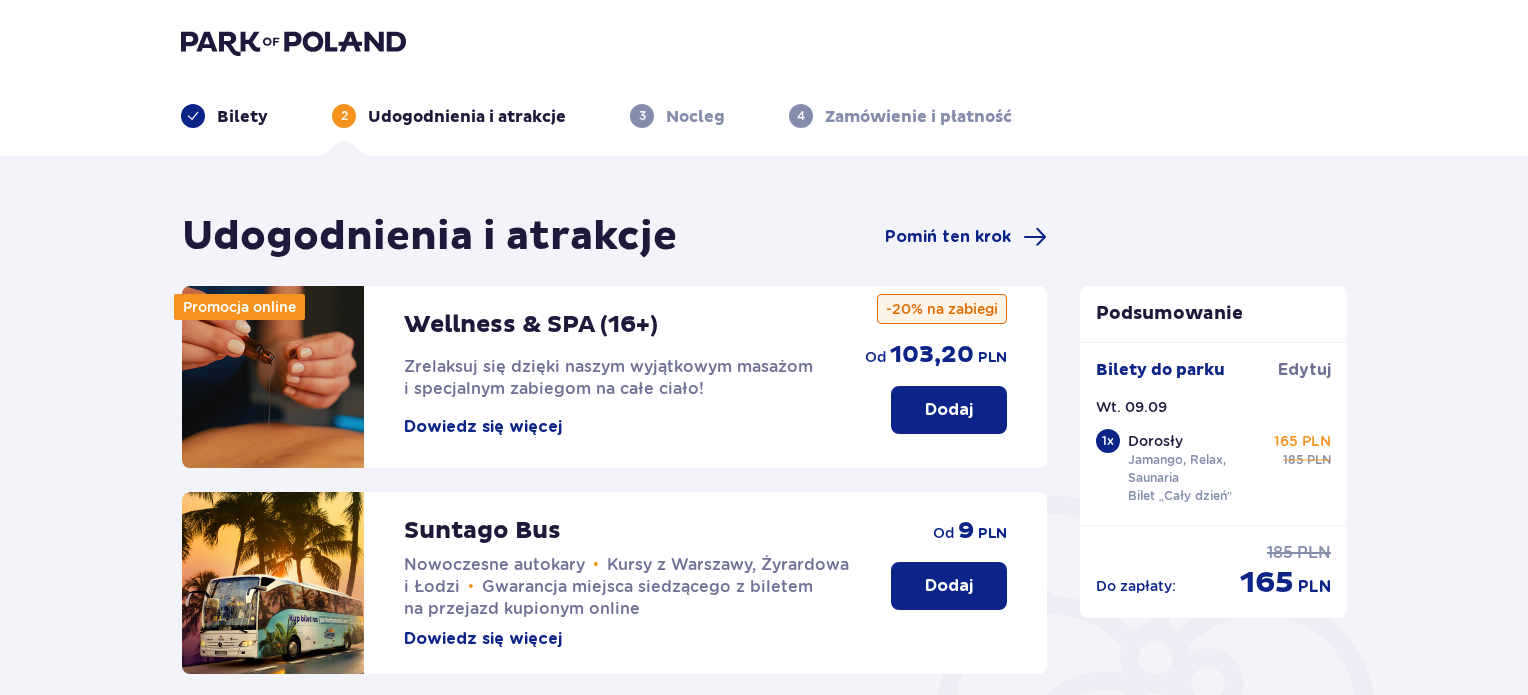 scroll, scrollTop: 0, scrollLeft: 0, axis: both 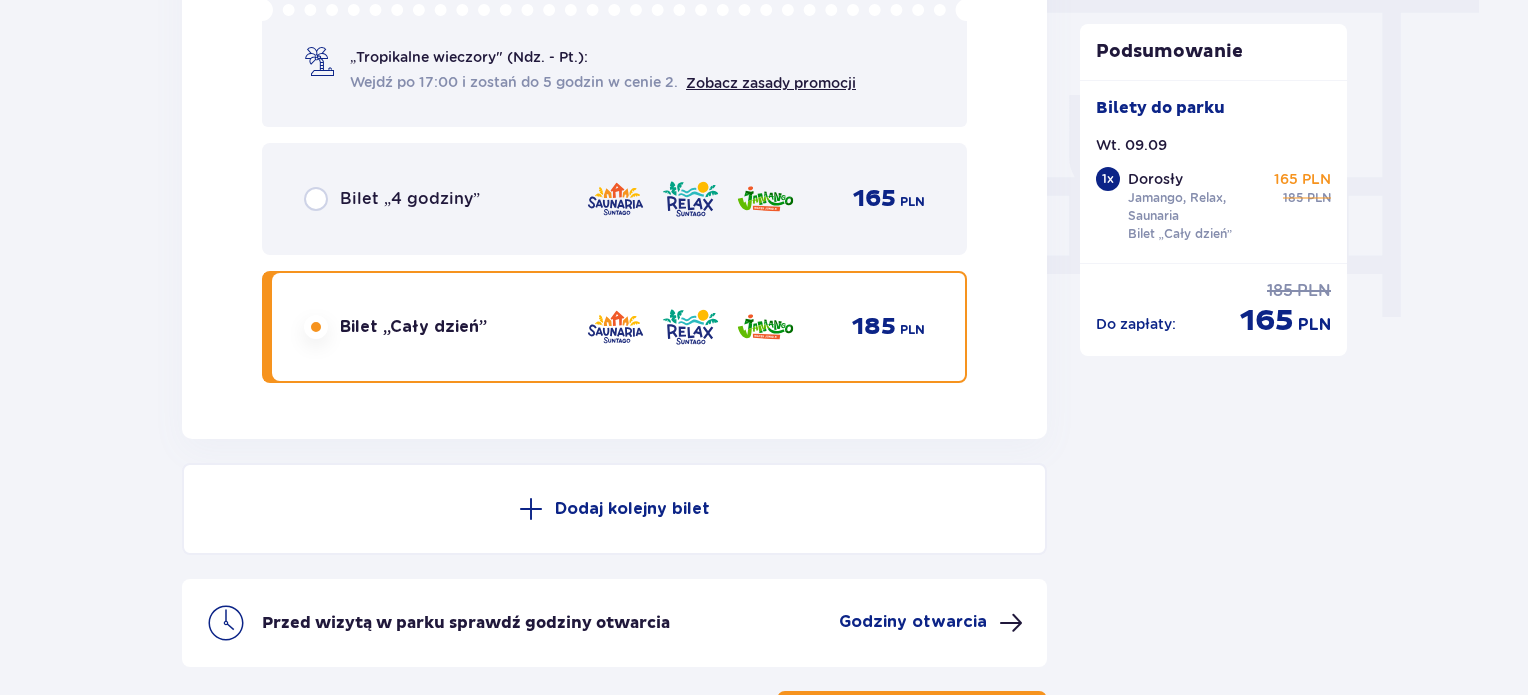 click on "Godziny otwarcia" at bounding box center [913, 622] 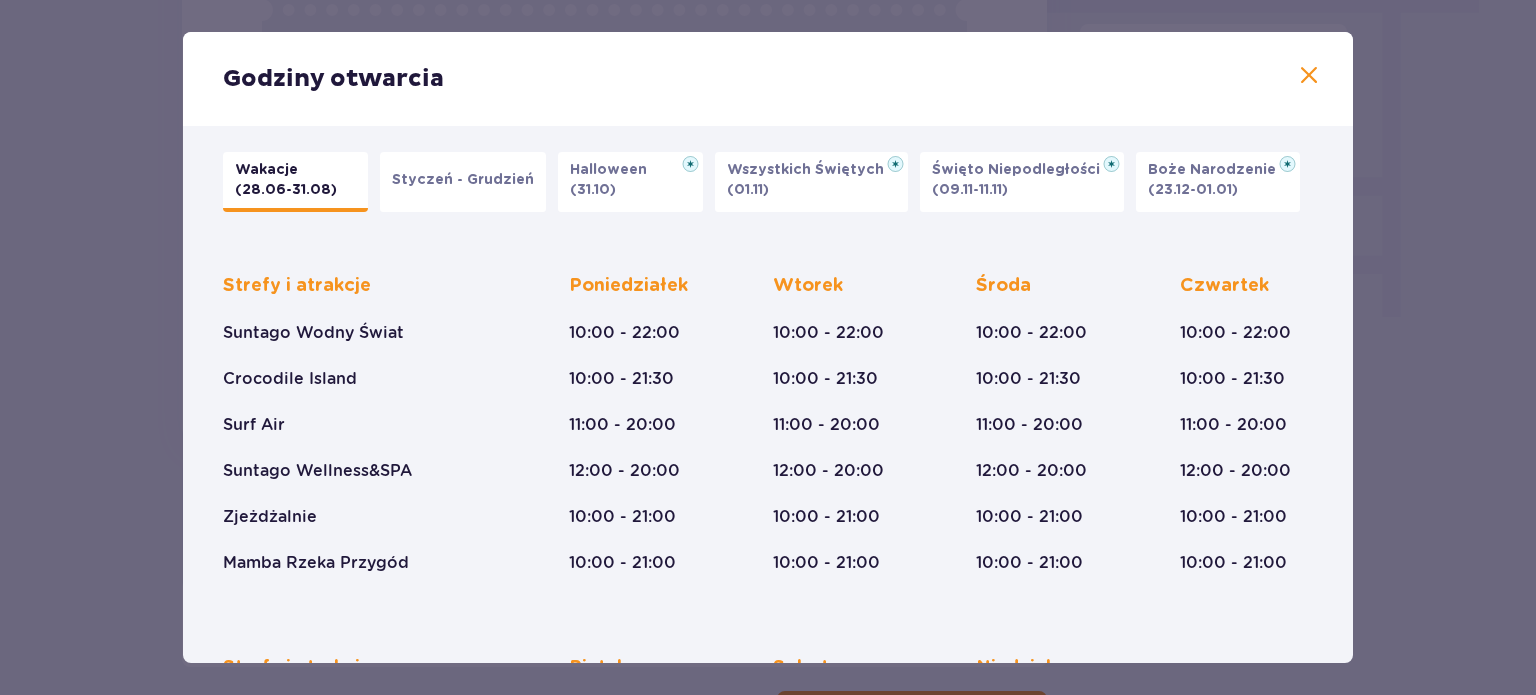 scroll, scrollTop: 5, scrollLeft: 0, axis: vertical 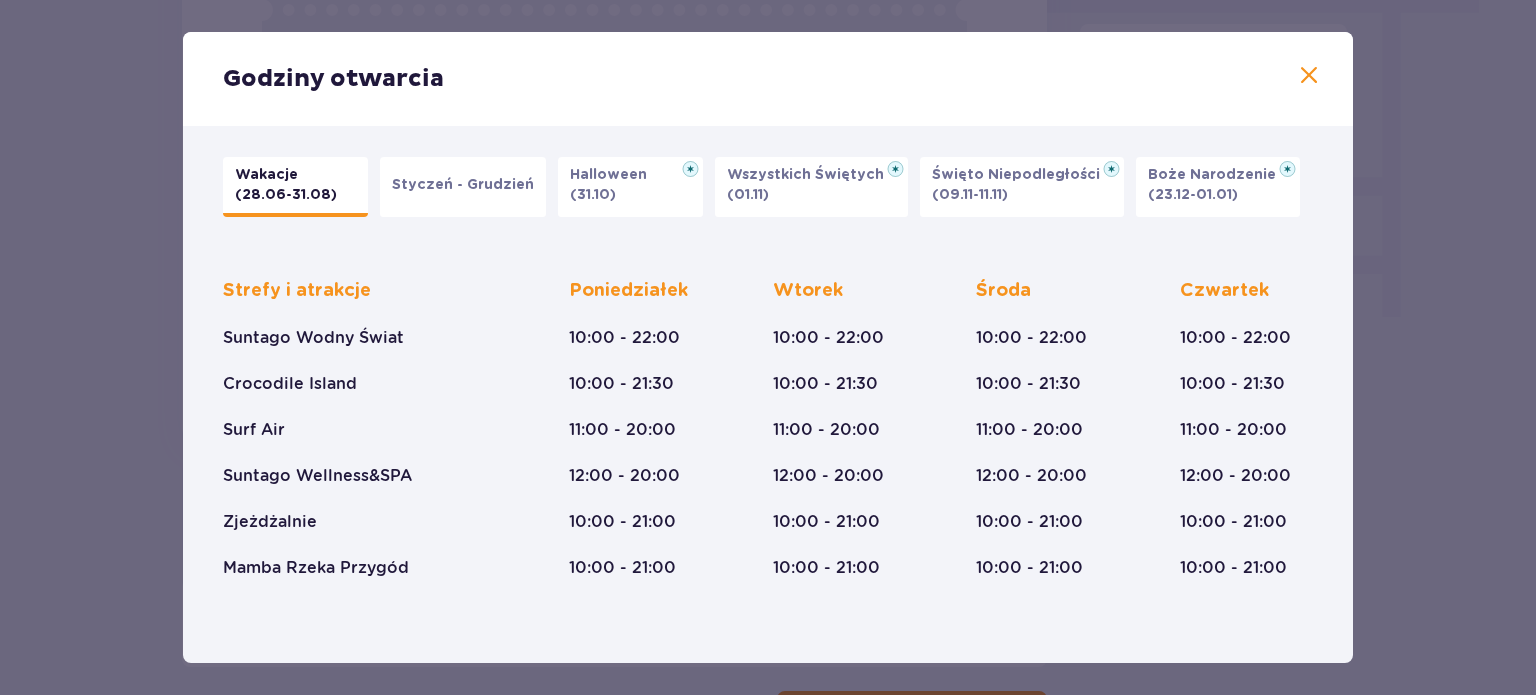 click on "Styczeń - Grudzień" at bounding box center (463, 185) 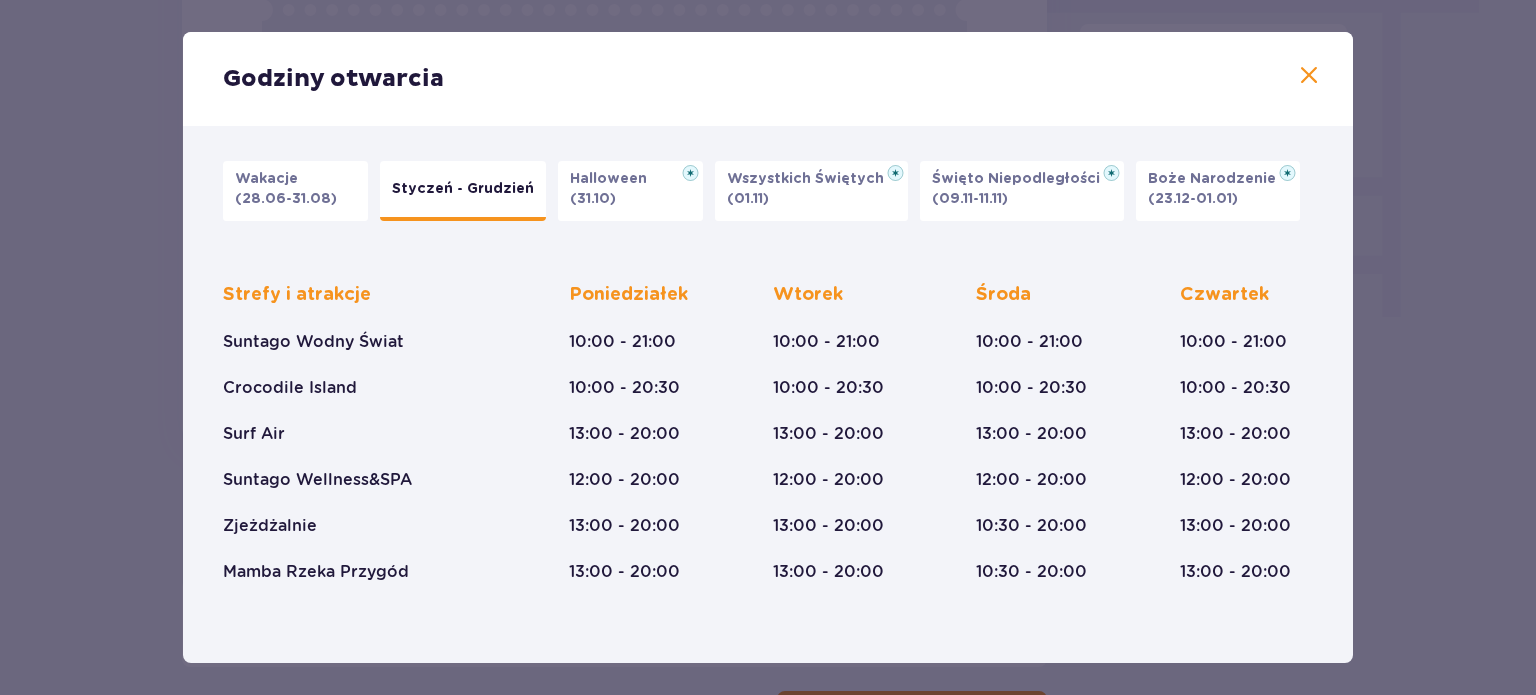 scroll, scrollTop: 0, scrollLeft: 0, axis: both 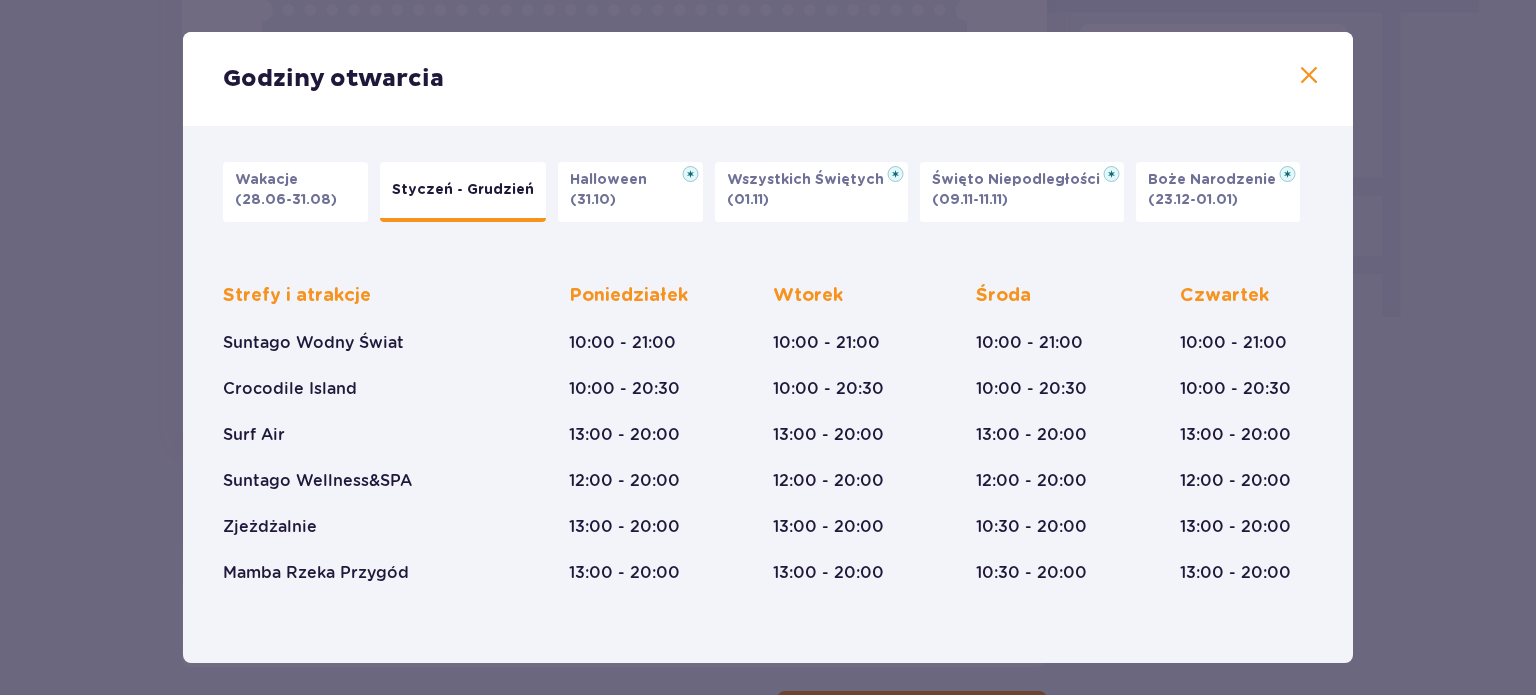 click on "(28.06-31.08)" at bounding box center [286, 200] 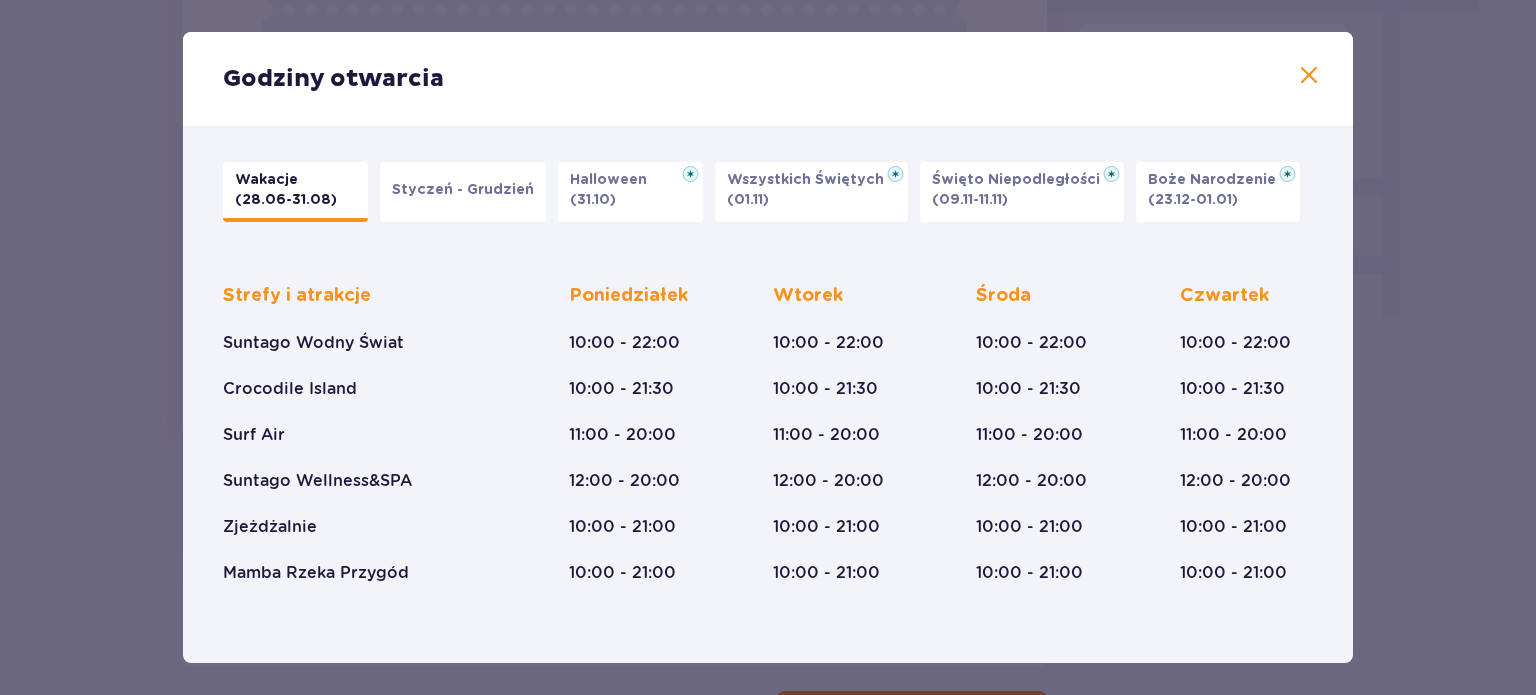 click on "Styczeń - Grudzień" at bounding box center [463, 190] 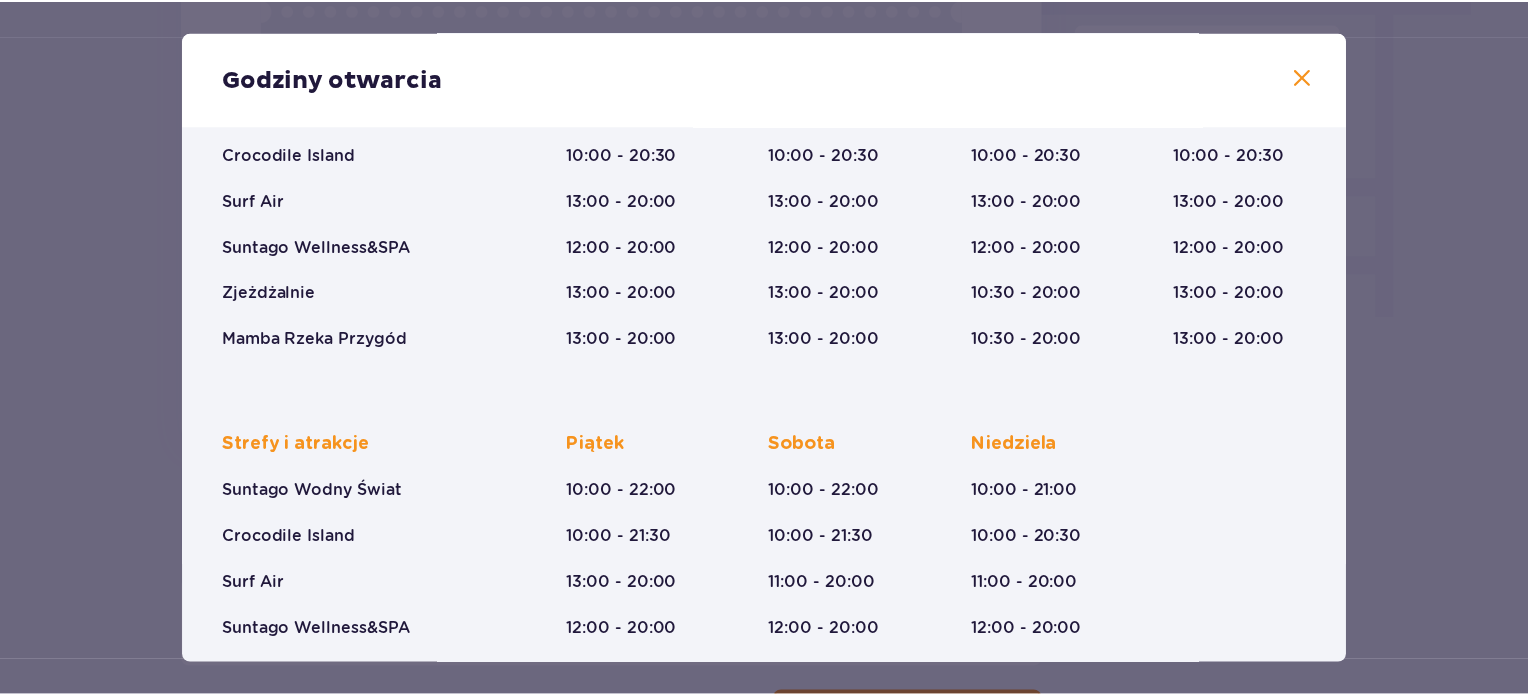 scroll, scrollTop: 0, scrollLeft: 0, axis: both 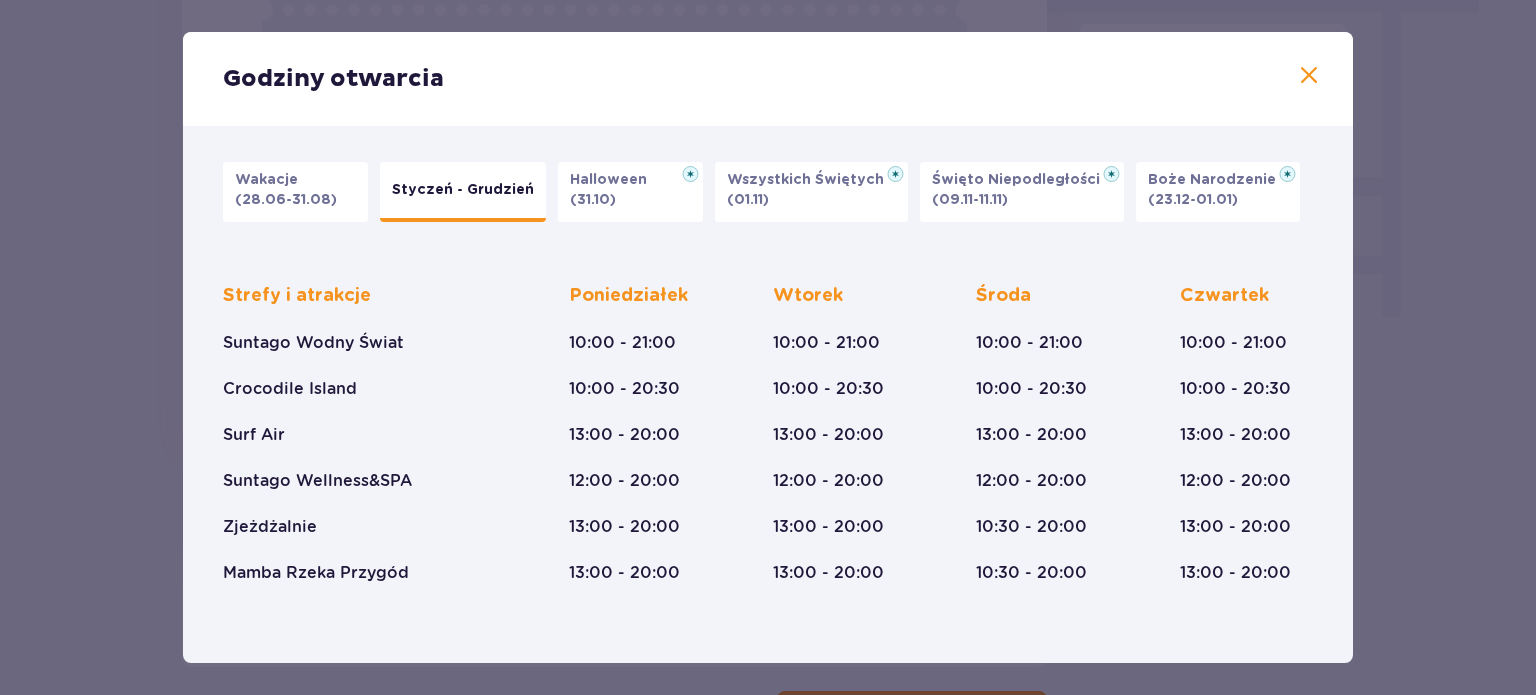 click at bounding box center [1309, 76] 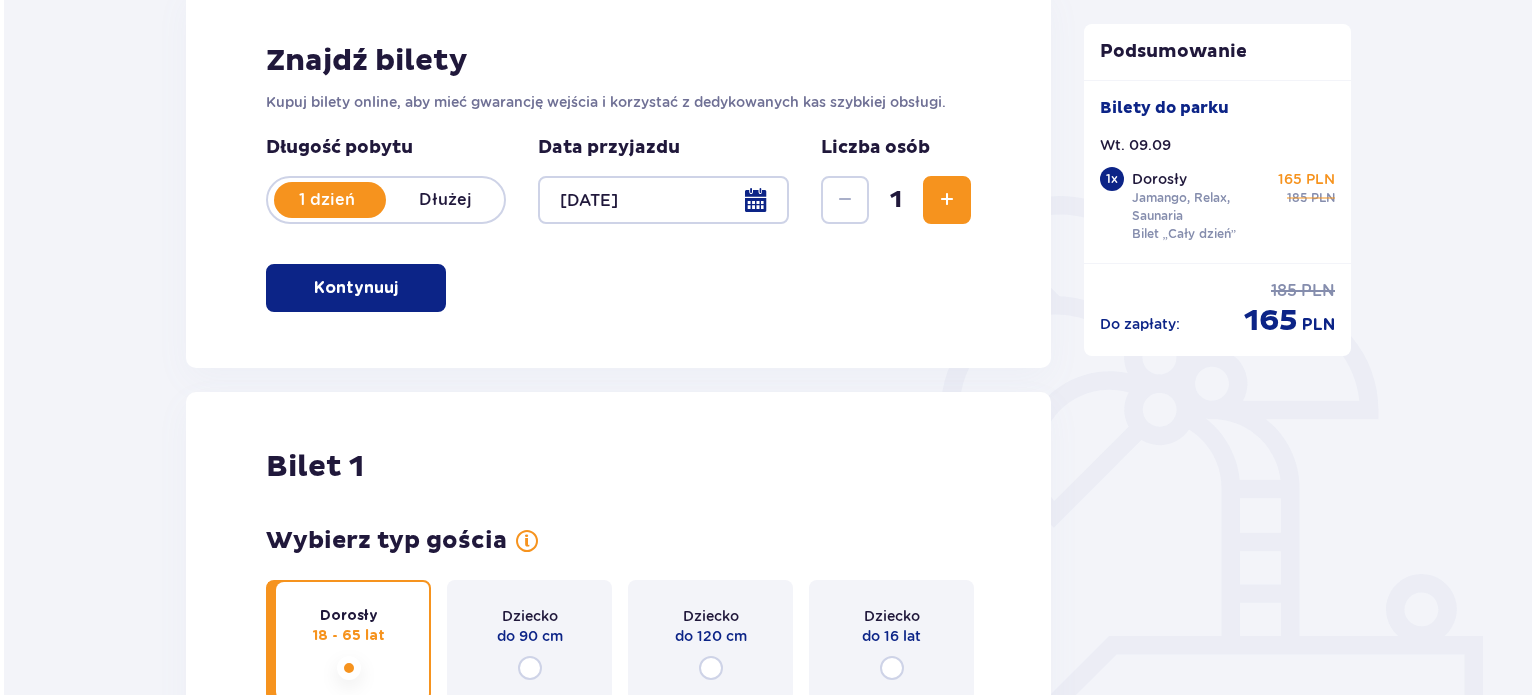 scroll, scrollTop: 299, scrollLeft: 0, axis: vertical 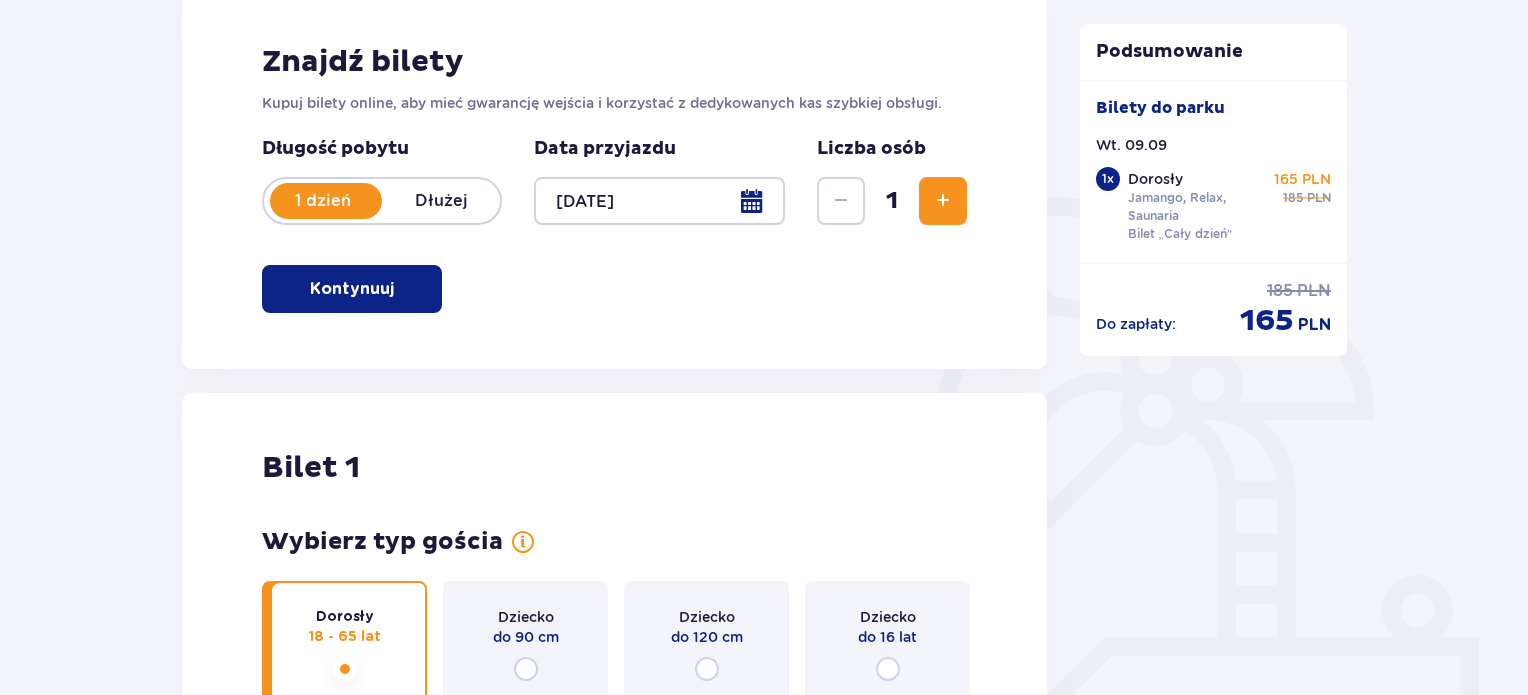 click at bounding box center [659, 201] 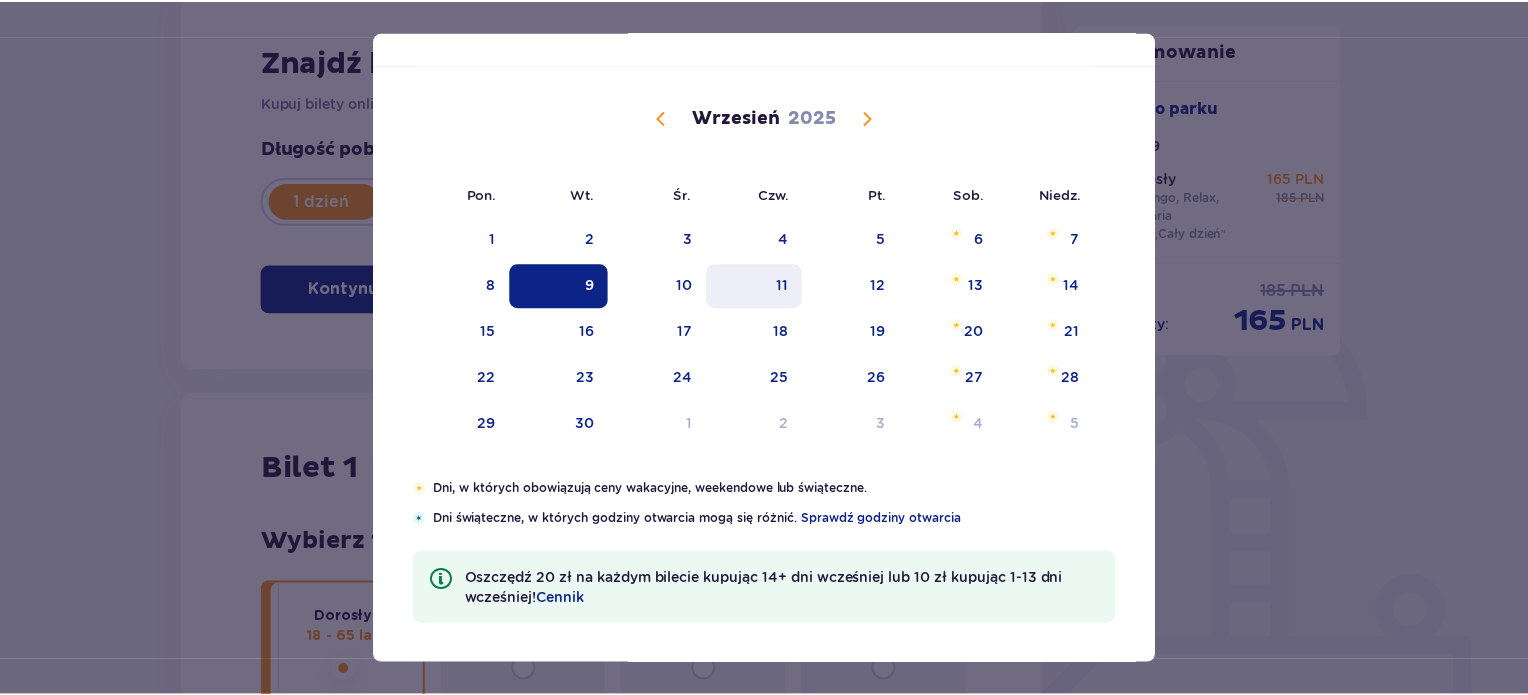 scroll, scrollTop: 80, scrollLeft: 0, axis: vertical 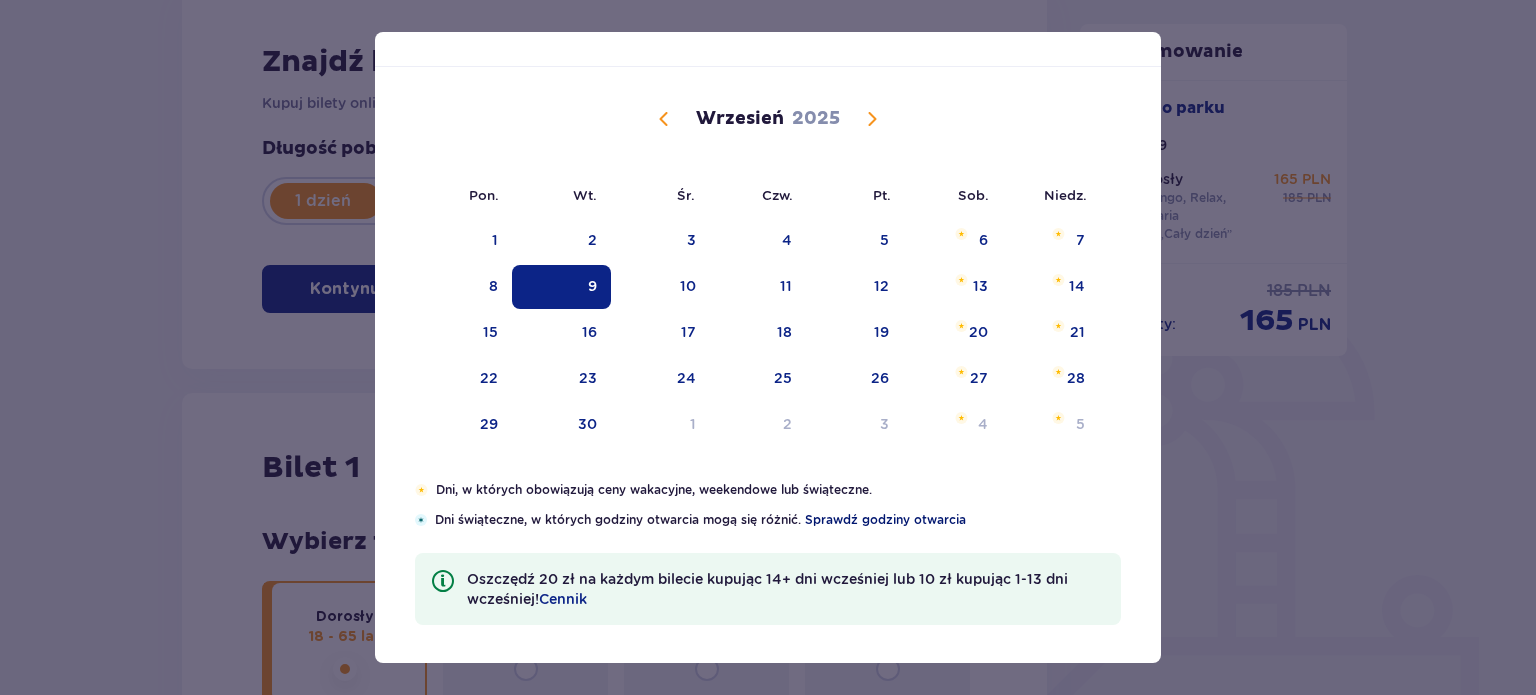 click on "Sprawdź godziny otwarcia" at bounding box center (885, 520) 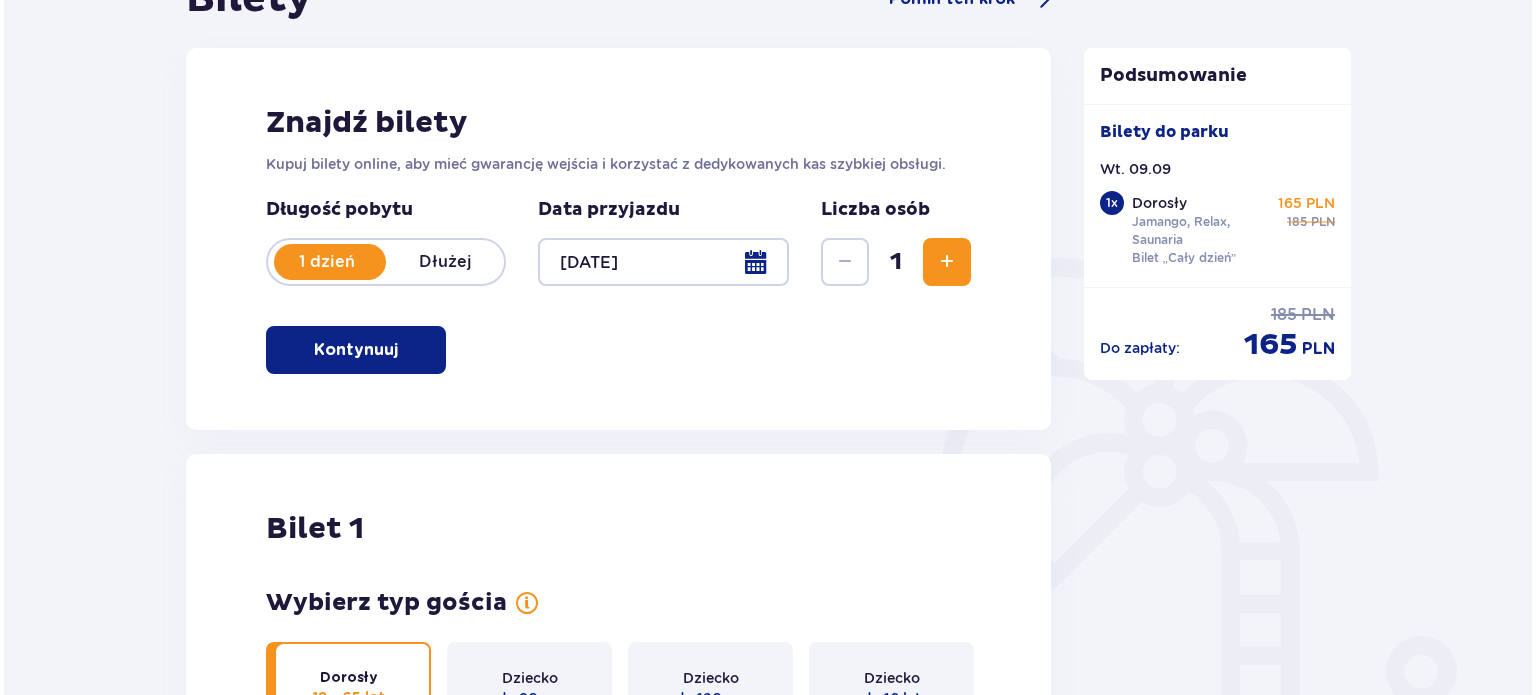 scroll, scrollTop: 228, scrollLeft: 0, axis: vertical 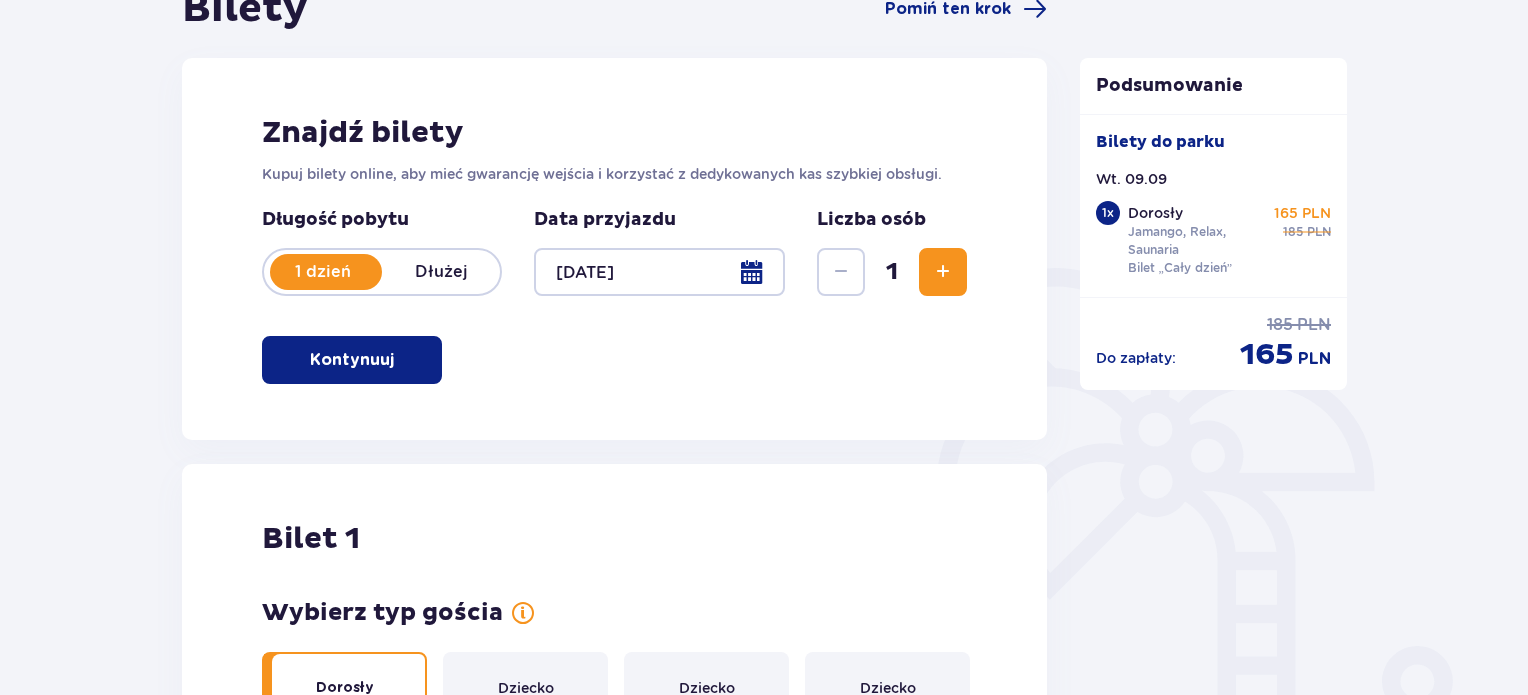 click at bounding box center [659, 272] 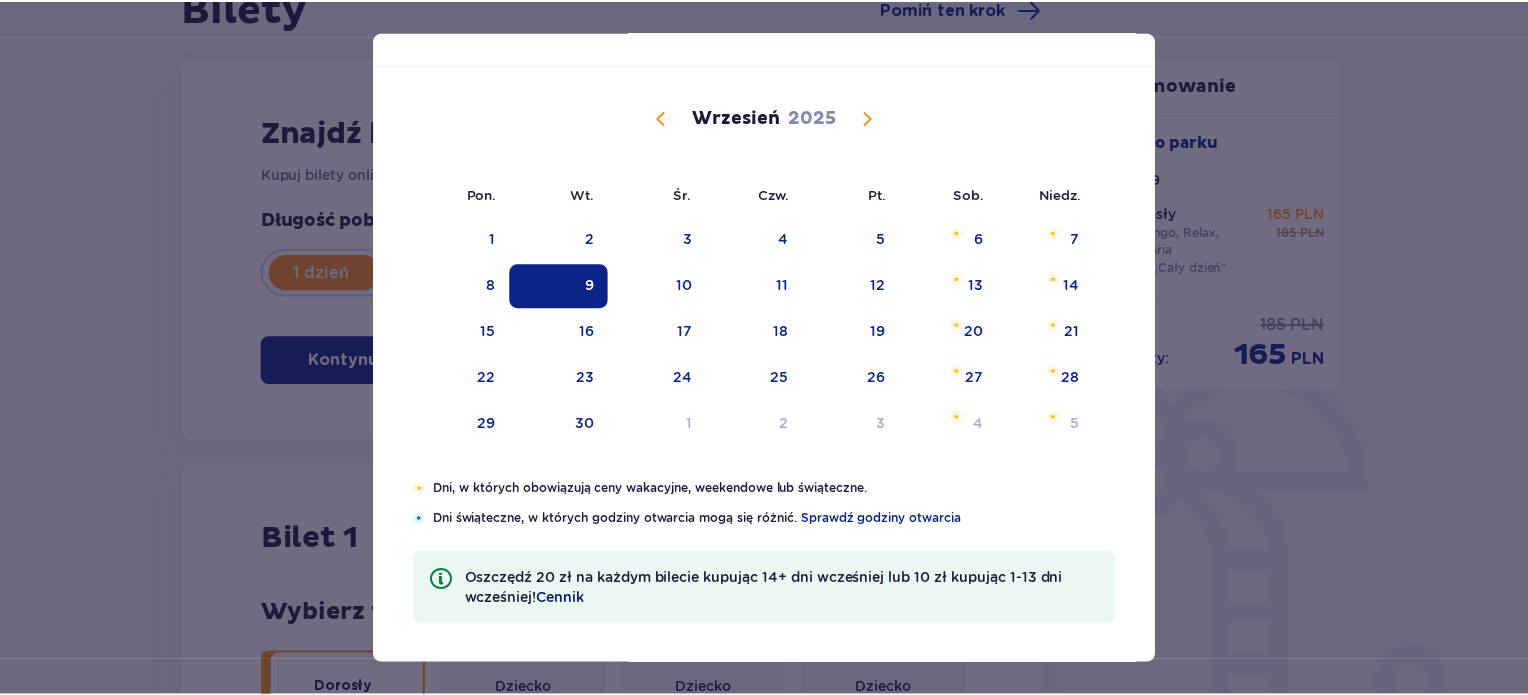 scroll, scrollTop: 0, scrollLeft: 0, axis: both 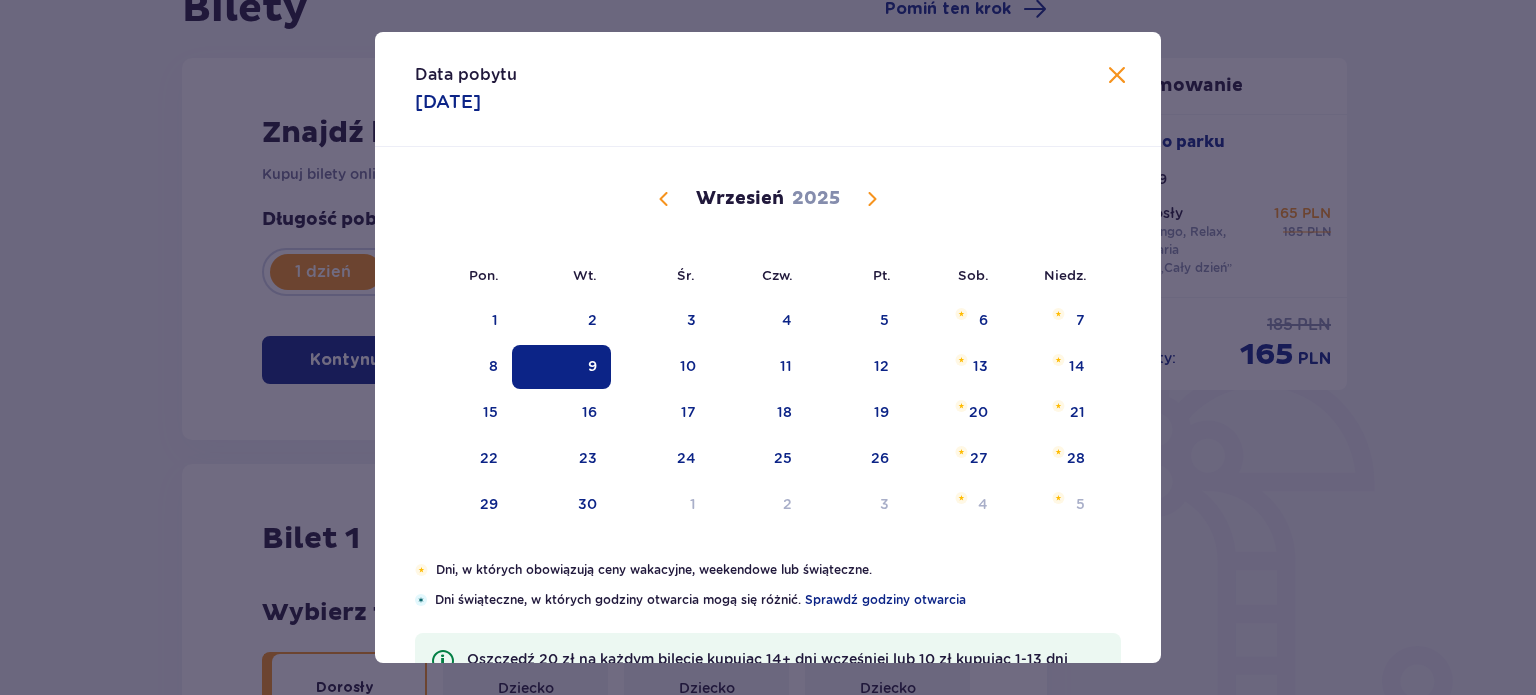click at bounding box center [1117, 76] 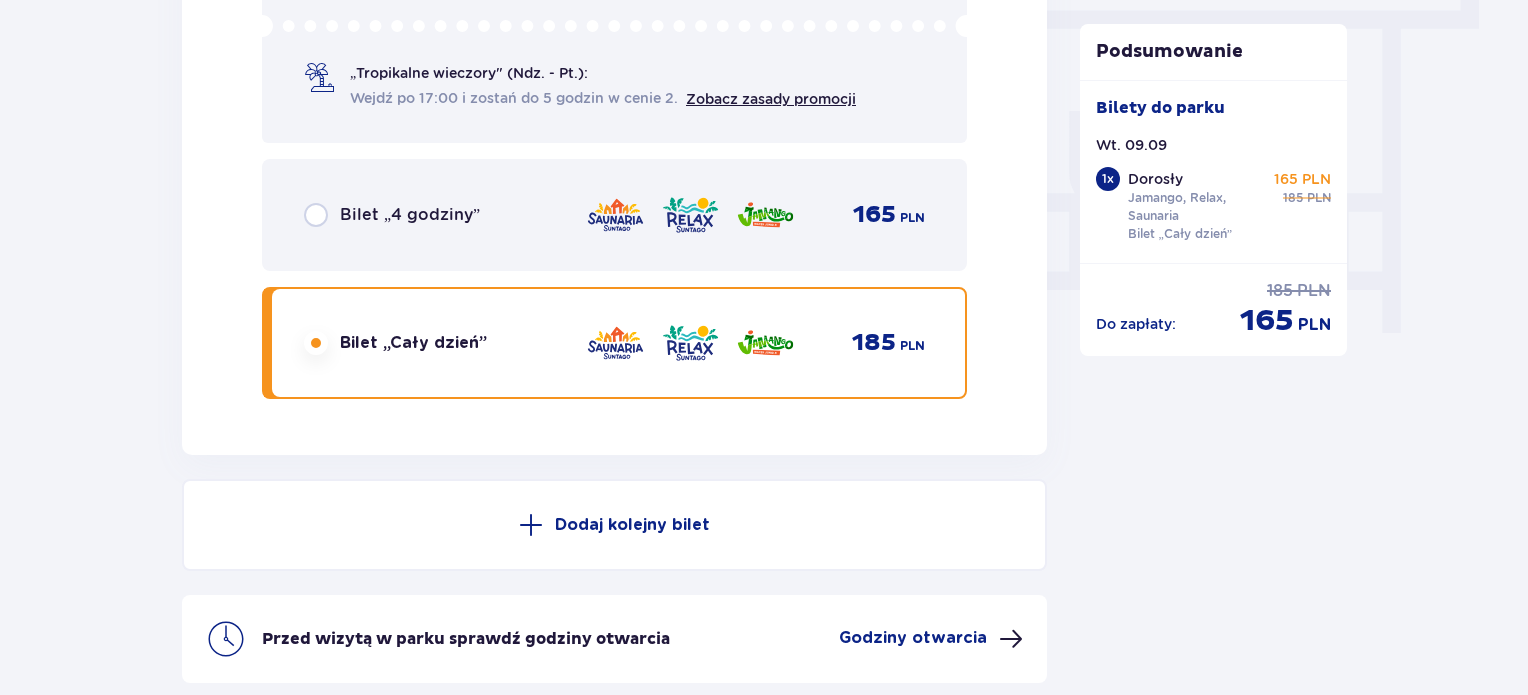 scroll, scrollTop: 2002, scrollLeft: 0, axis: vertical 